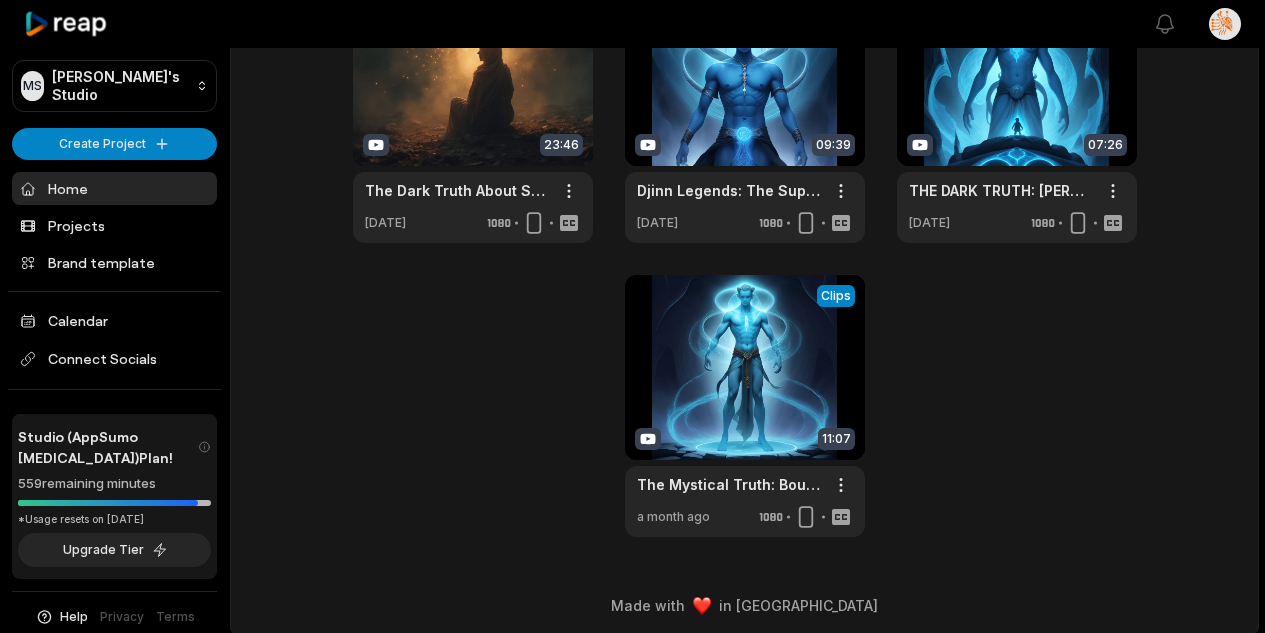 scroll, scrollTop: 0, scrollLeft: 0, axis: both 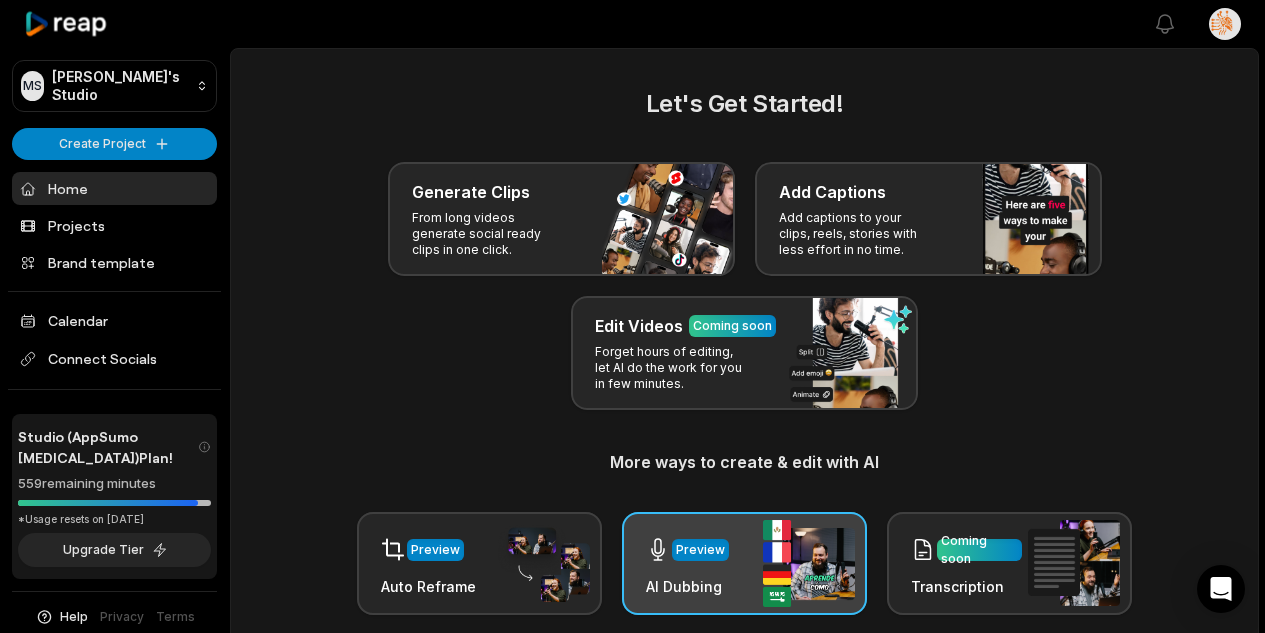 click on "Preview" at bounding box center (700, 550) 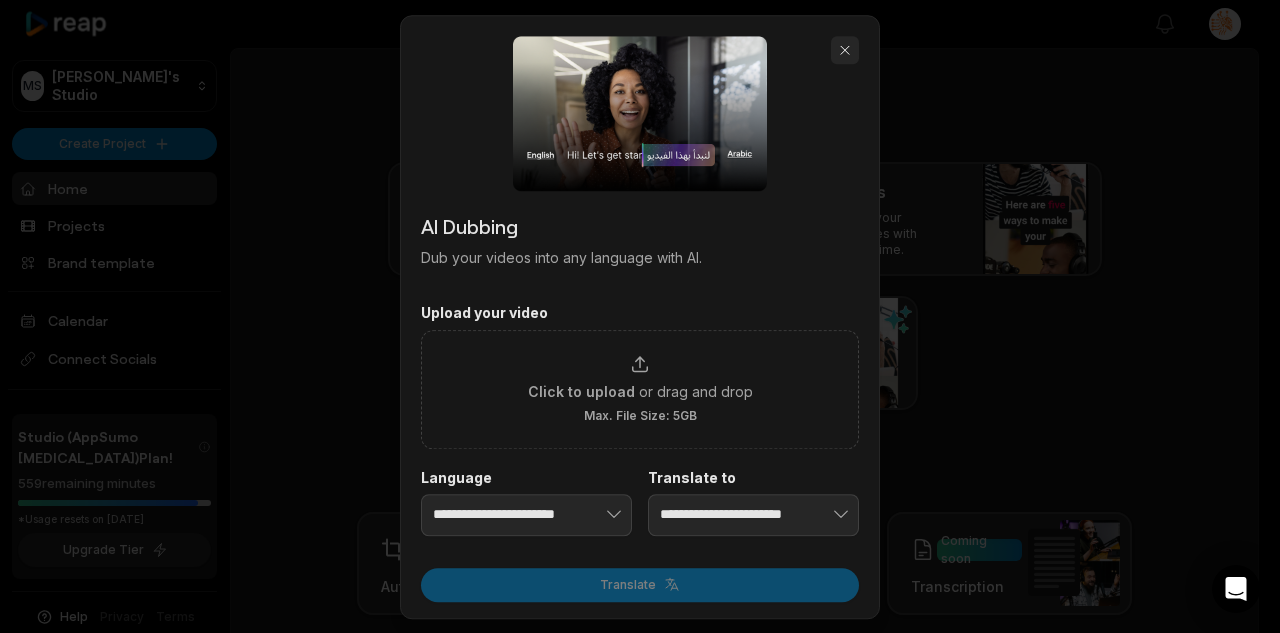 click at bounding box center [845, 50] 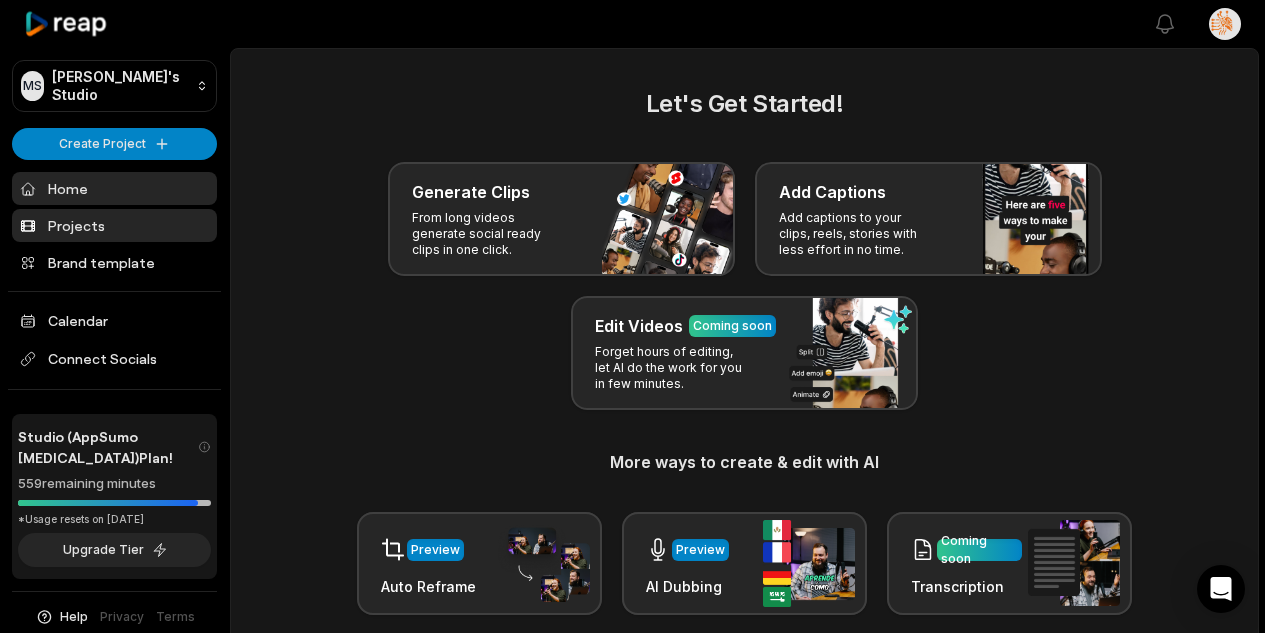 click on "Projects" at bounding box center [114, 225] 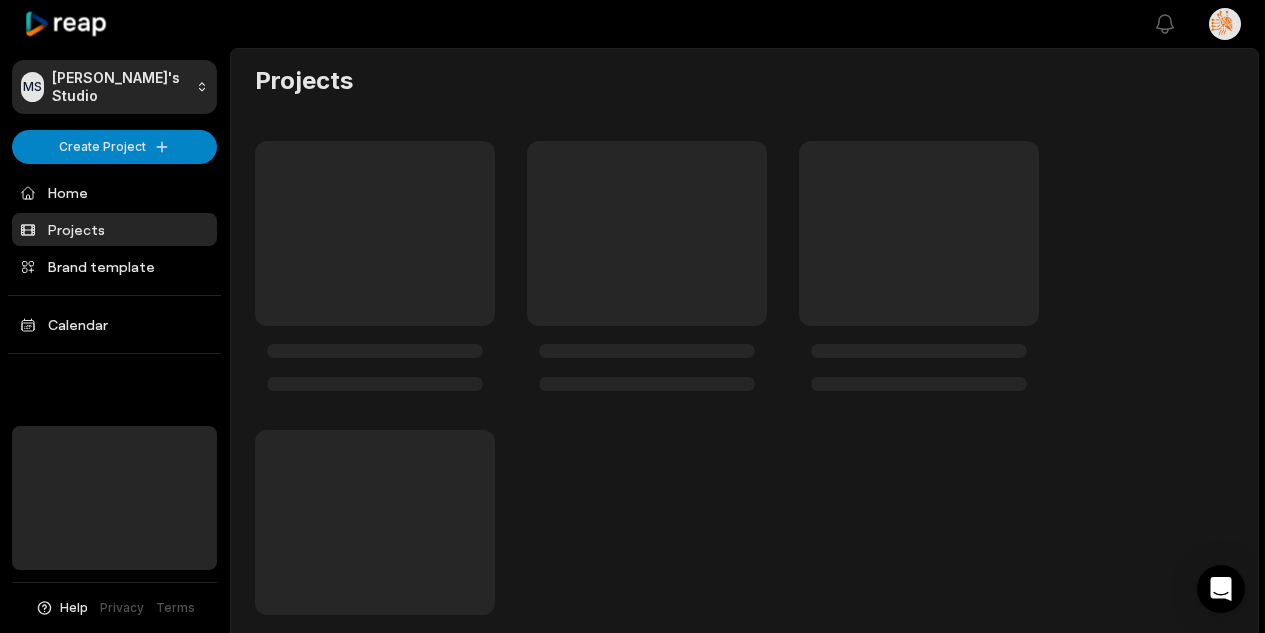 scroll, scrollTop: 0, scrollLeft: 0, axis: both 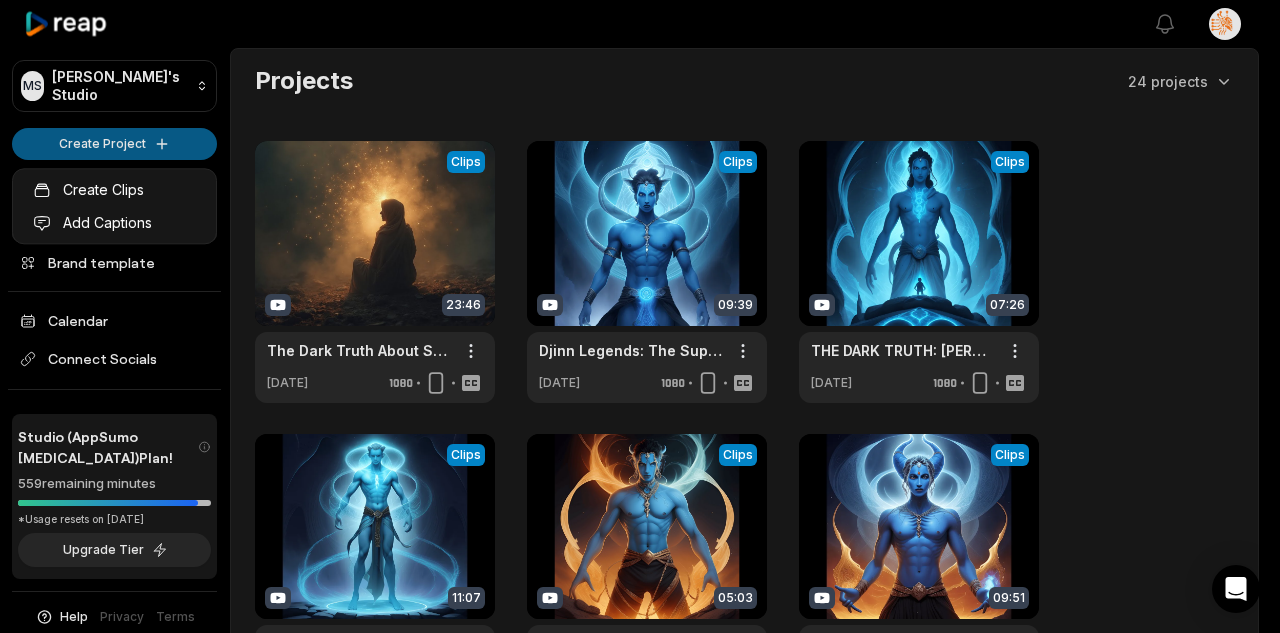 click on "[PERSON_NAME] Studio Create Project Home Projects Brand template Calendar Connect Socials Studio (AppSumo [MEDICAL_DATA])  Plan! 559  remaining minutes *Usage resets on [DATE] Upgrade Tier Help Privacy Terms Open sidebar View notifications Open user menu Projects   24 projects   View Clips Clips 23:46 The Dark Truth About Spiritual Attacks That Nobody Wants To Talk About | Signs, Protection & Healing Open options [DATE] View Clips Clips 09:39 Djinn Legends: The Supernatural Path to Wealth? | Ancient Beliefs & Mystical Practices Open options [DATE] View Clips Clips 07:26 THE DARK TRUTH: Jinn & Wealth - How Supernatural Entities Manipulate Money, Power & Fame Open options [DATE] View Clips Clips 11:07 The Mystical Truth: Bound vs Unbound Jinn - Which is More Powerful? (Complete Guide) Open options a month ago View Clips Clips 05:03 Djinn Revealed: The Shocking Truth About Jinns, Wish-Granting Powers & Their Hidden Purpose Open options a month ago View Clips Clips 09:51 Open options a month ago Clips 1 2" at bounding box center (640, 316) 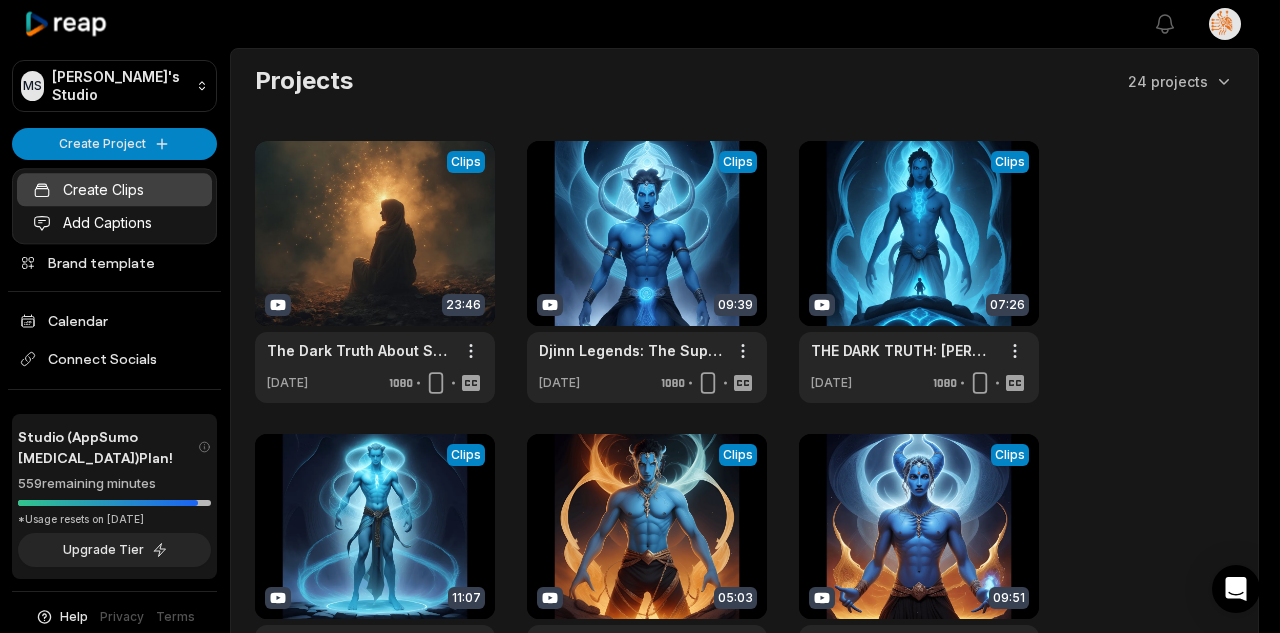 click on "Create Clips" at bounding box center (114, 189) 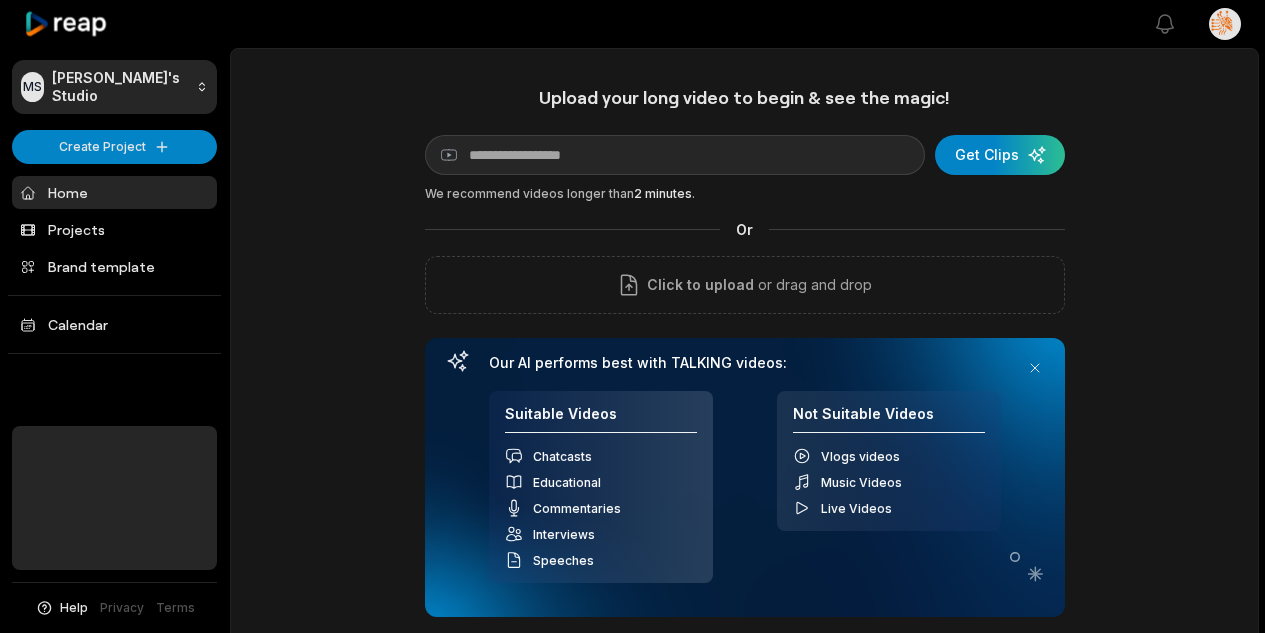 scroll, scrollTop: 0, scrollLeft: 0, axis: both 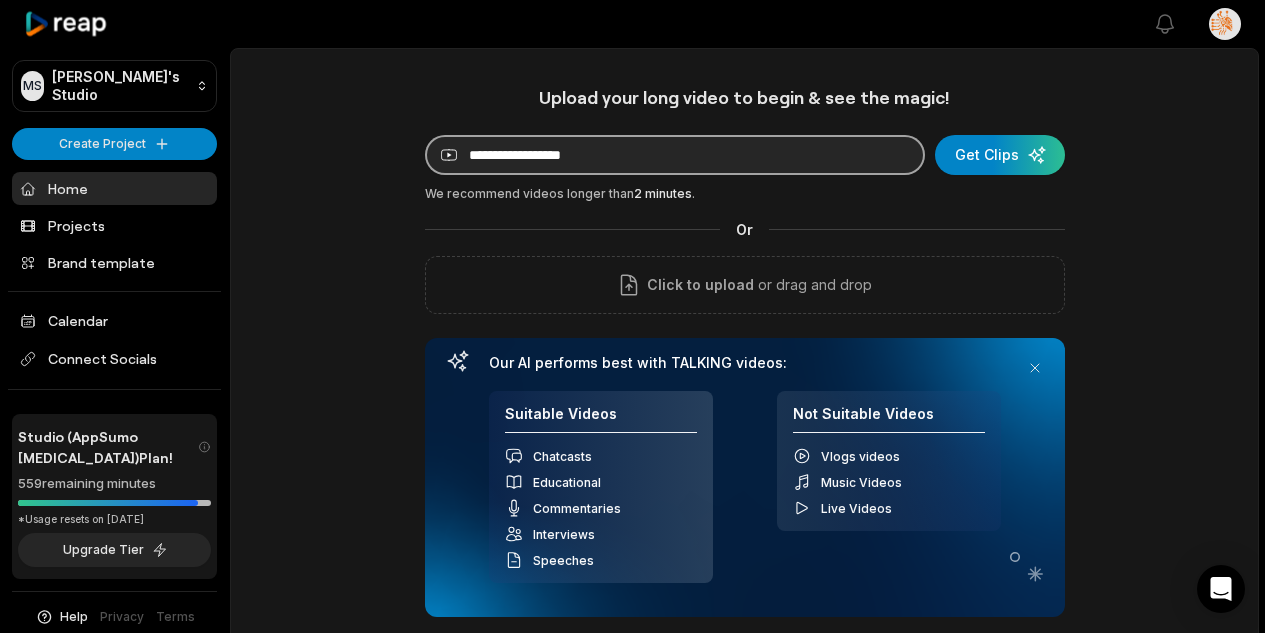 click at bounding box center (675, 155) 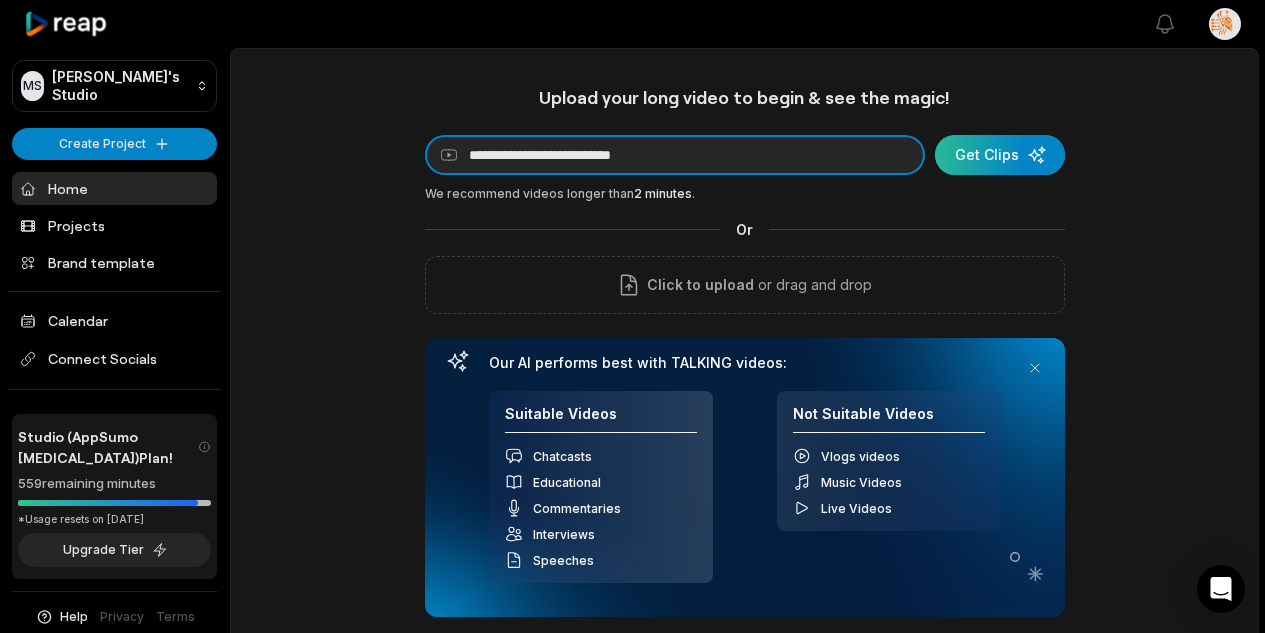type on "**********" 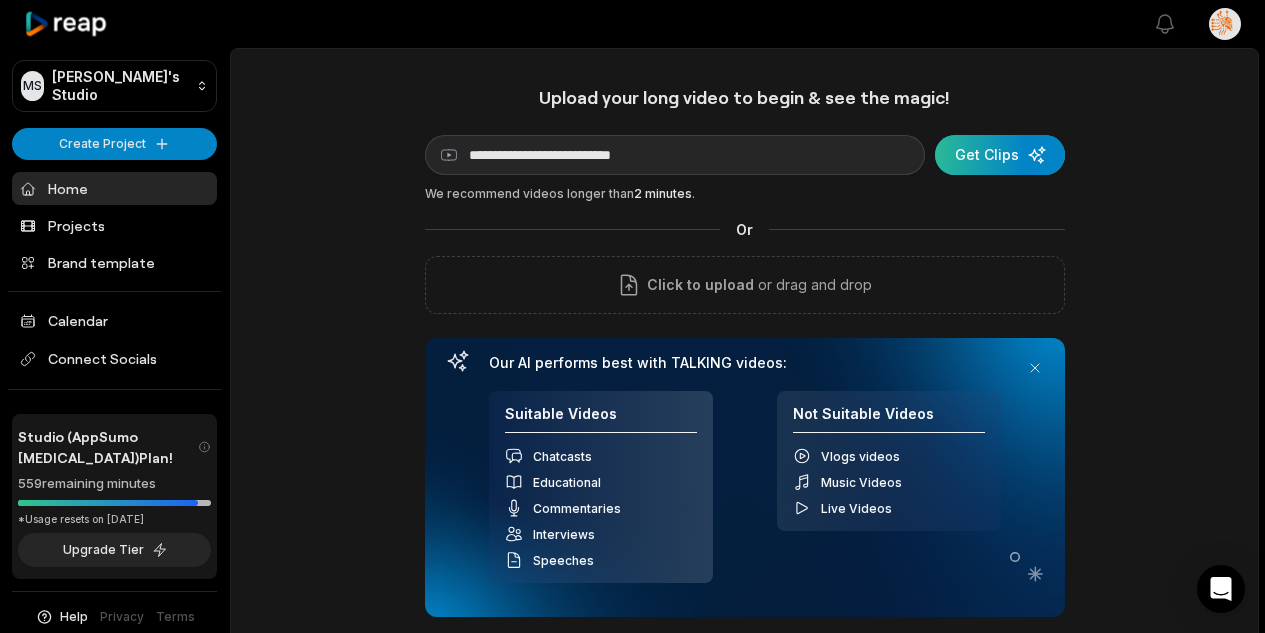 click at bounding box center [1000, 155] 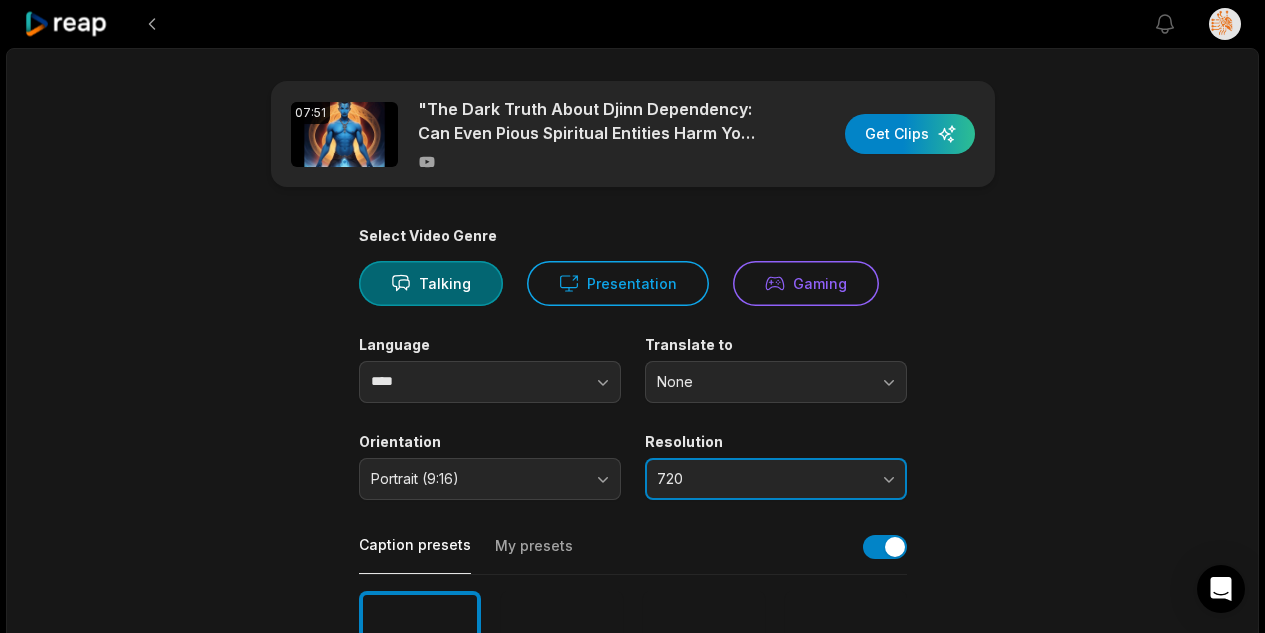 click on "720" at bounding box center [762, 479] 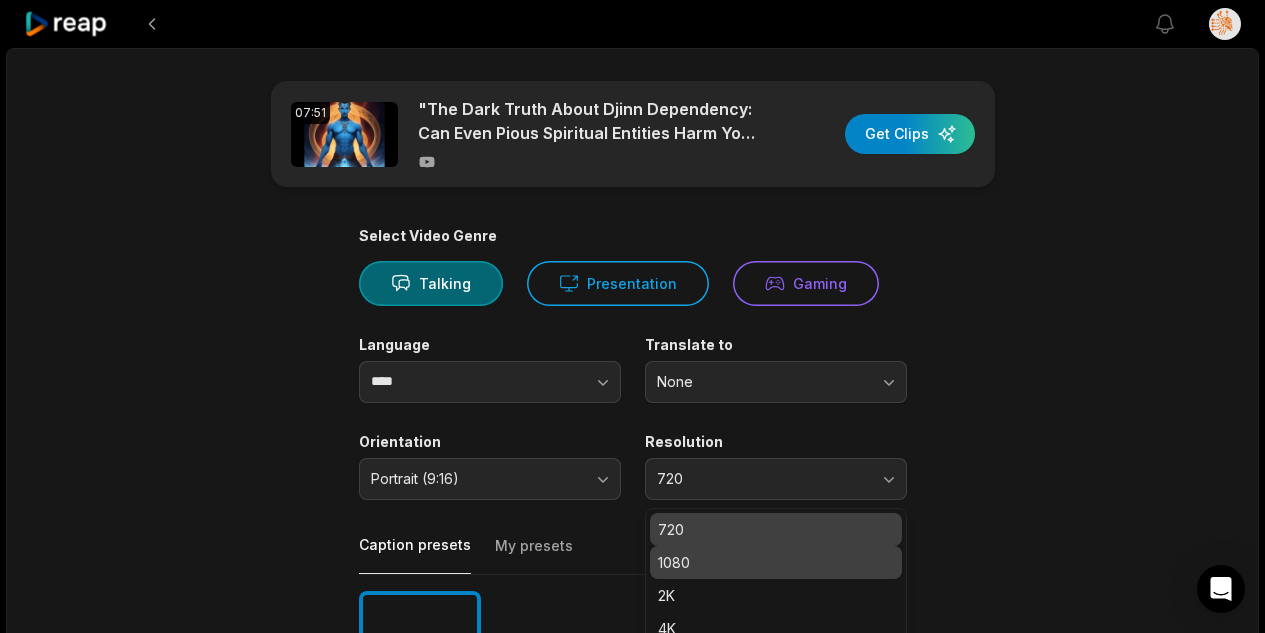 click on "1080" at bounding box center (776, 562) 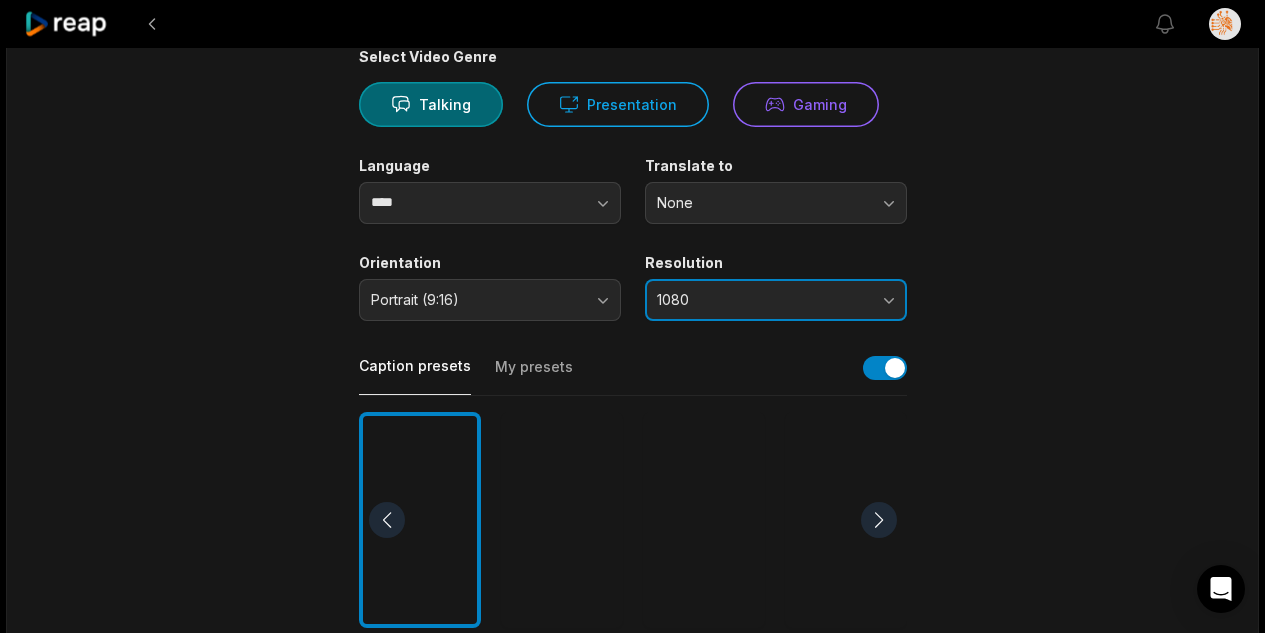 scroll, scrollTop: 260, scrollLeft: 0, axis: vertical 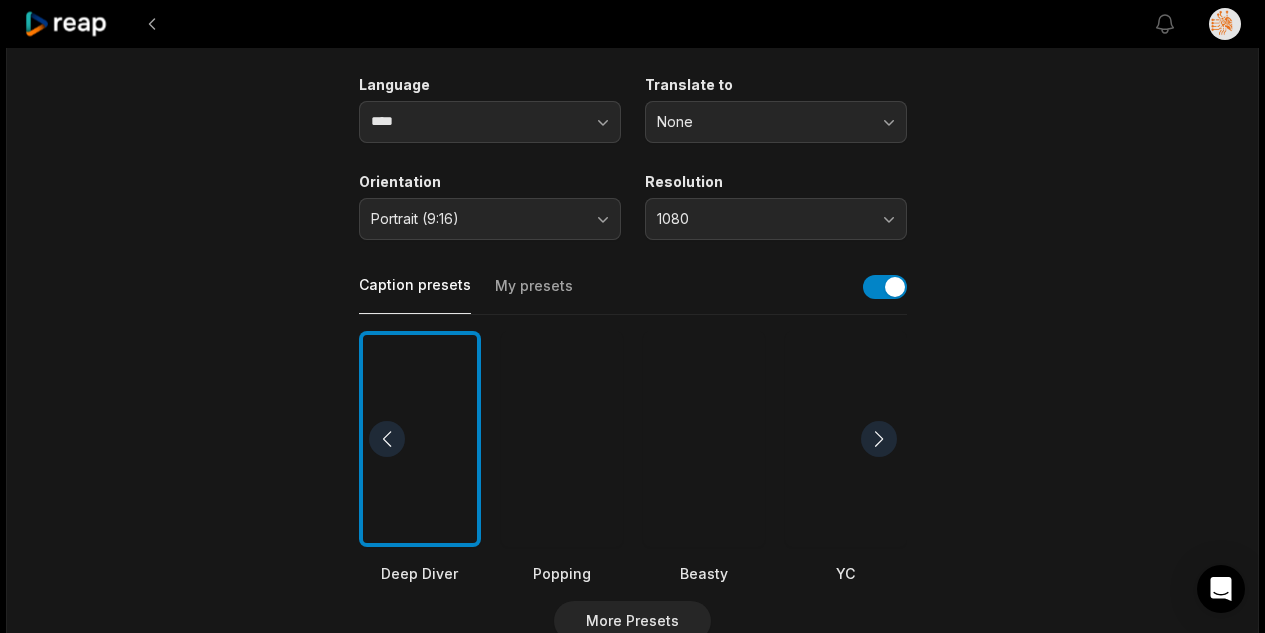 click on "Deep Diver Popping Beasty YC Playdate Pet Zen" at bounding box center [633, 458] 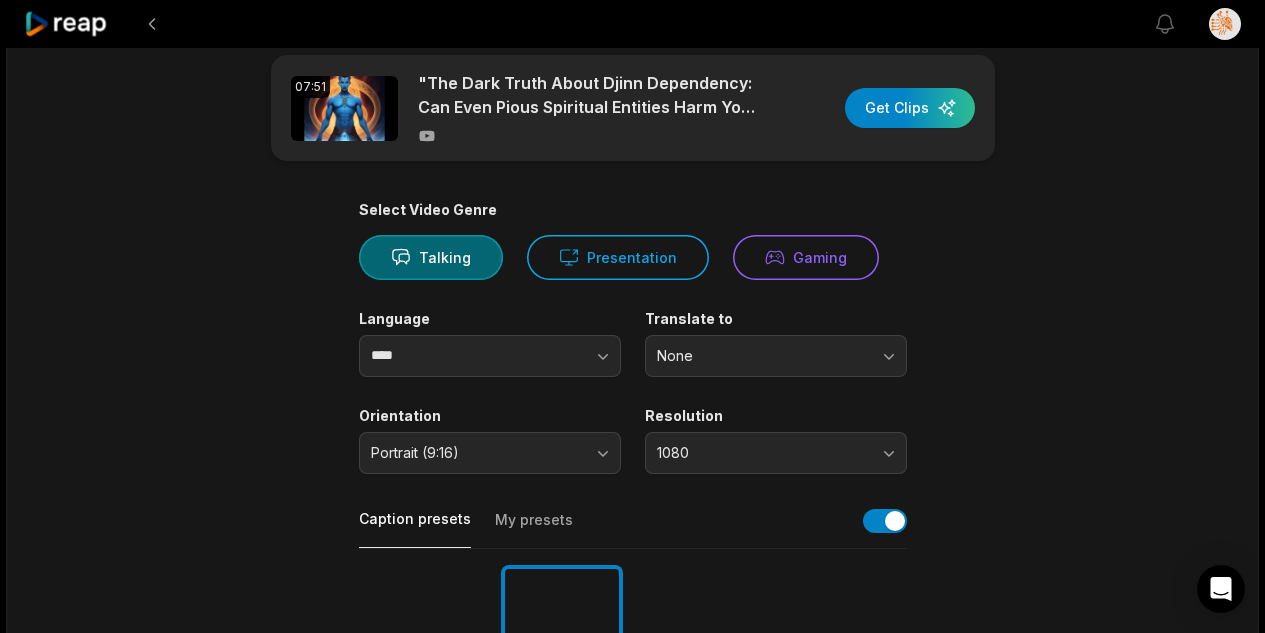 scroll, scrollTop: 26, scrollLeft: 0, axis: vertical 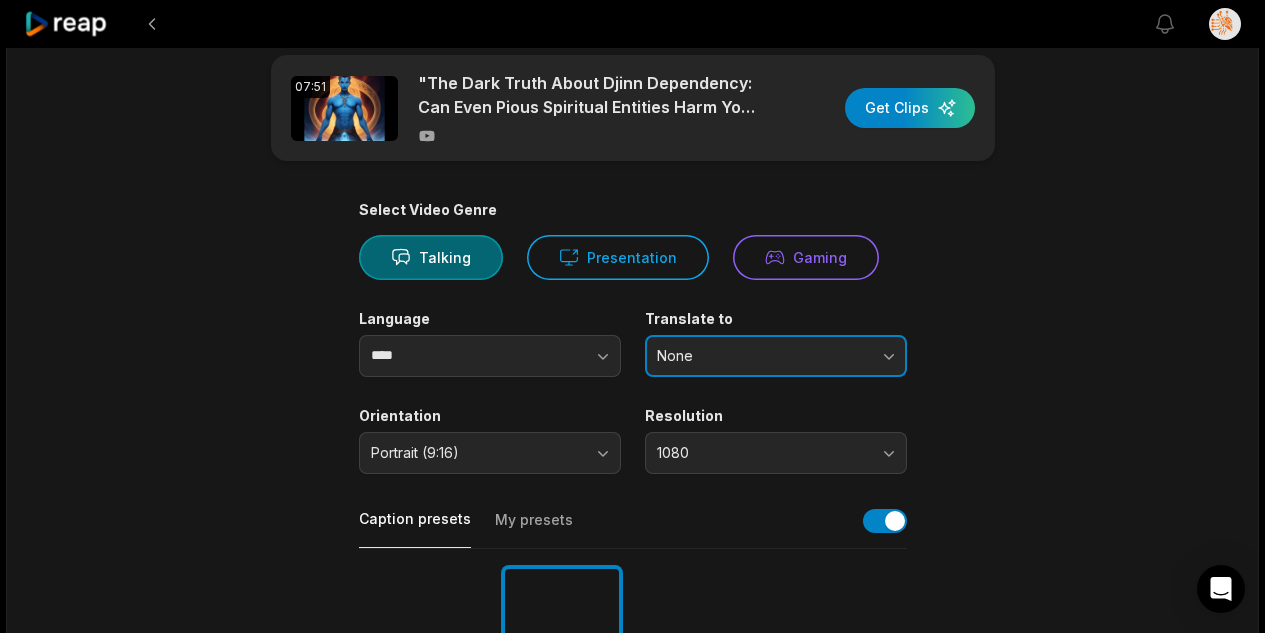 click on "None" at bounding box center [762, 356] 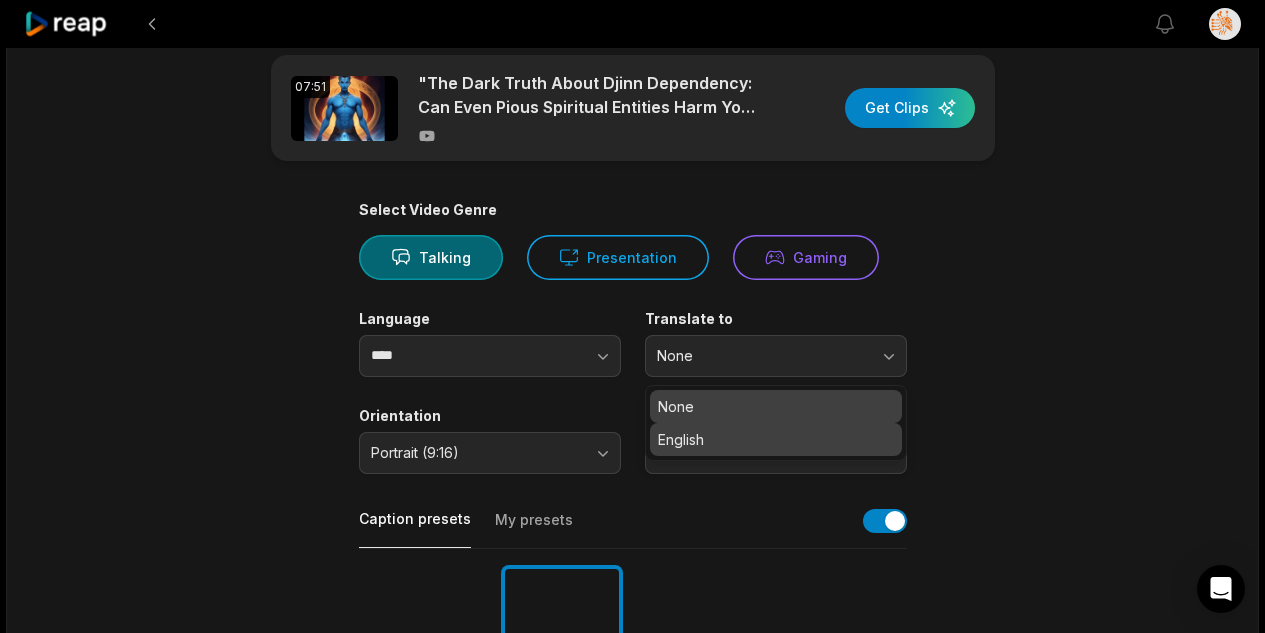 click on "English" at bounding box center (776, 439) 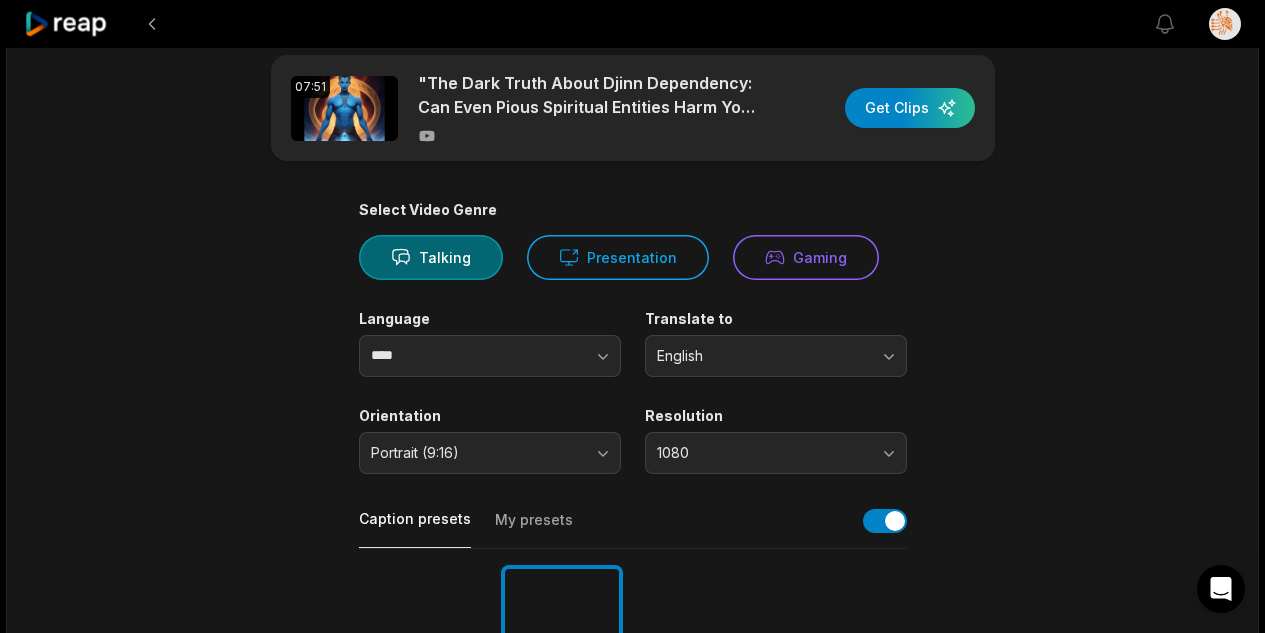 click on "07:51 "The Dark Truth About Djinn Dependency: Can Even Pious Spiritual Entities Harm Your Life?" Get Clips Select Video Genre Talking Presentation Gaming Language **** Translate to English Orientation Portrait (9:16) Resolution 1080 Caption presets My presets Deep Diver Popping Beasty YC Playdate Pet Zen More Presets Processing Time Frame 00:00 07:51 Auto Clip Length <30s 30s-60s 60s-90s 90s-3min Clip Topics (optional) Add specific topics that you want AI to clip from the video." at bounding box center [633, 667] 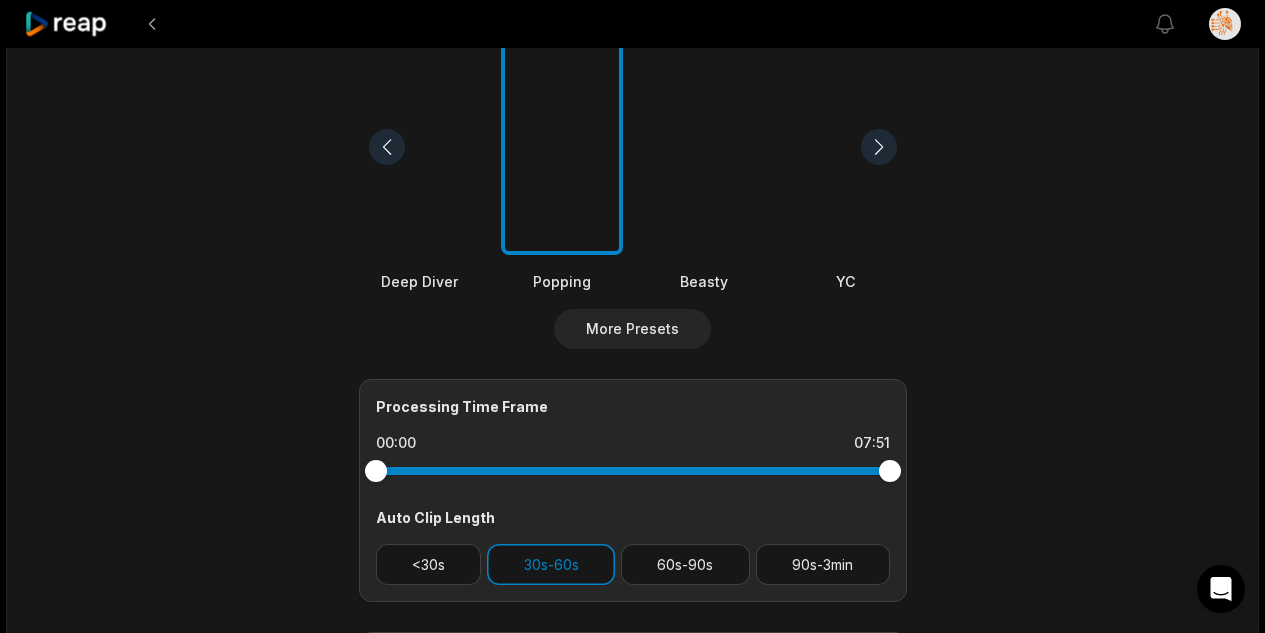 scroll, scrollTop: 665, scrollLeft: 0, axis: vertical 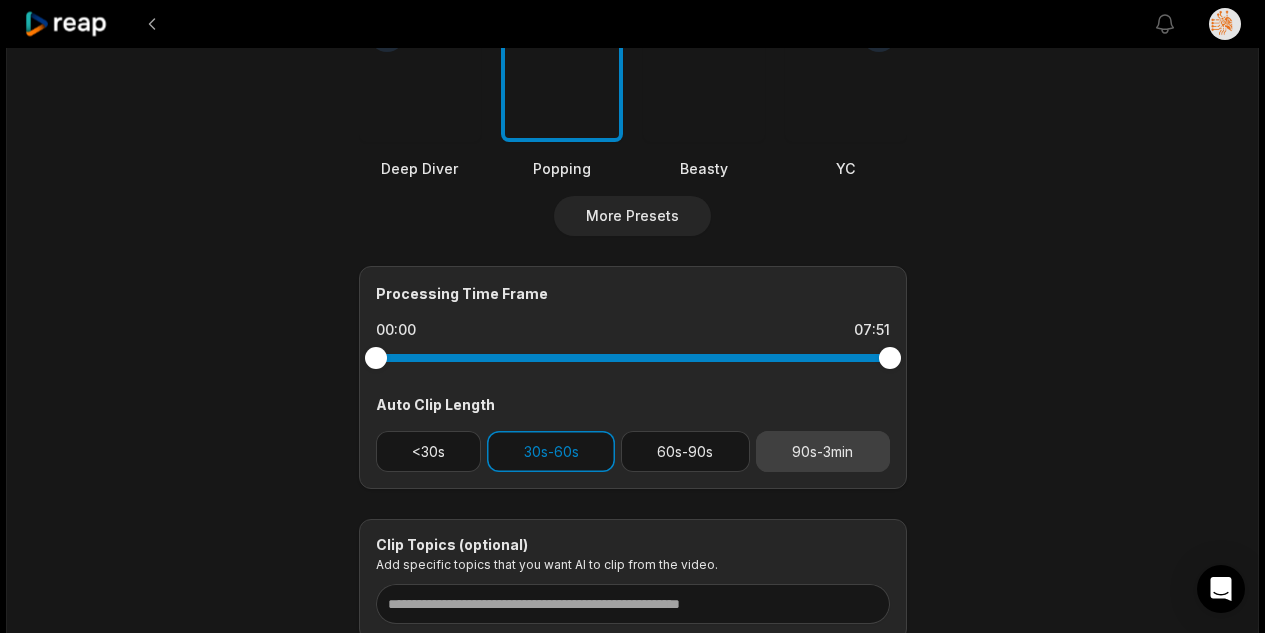 click on "90s-3min" at bounding box center [823, 451] 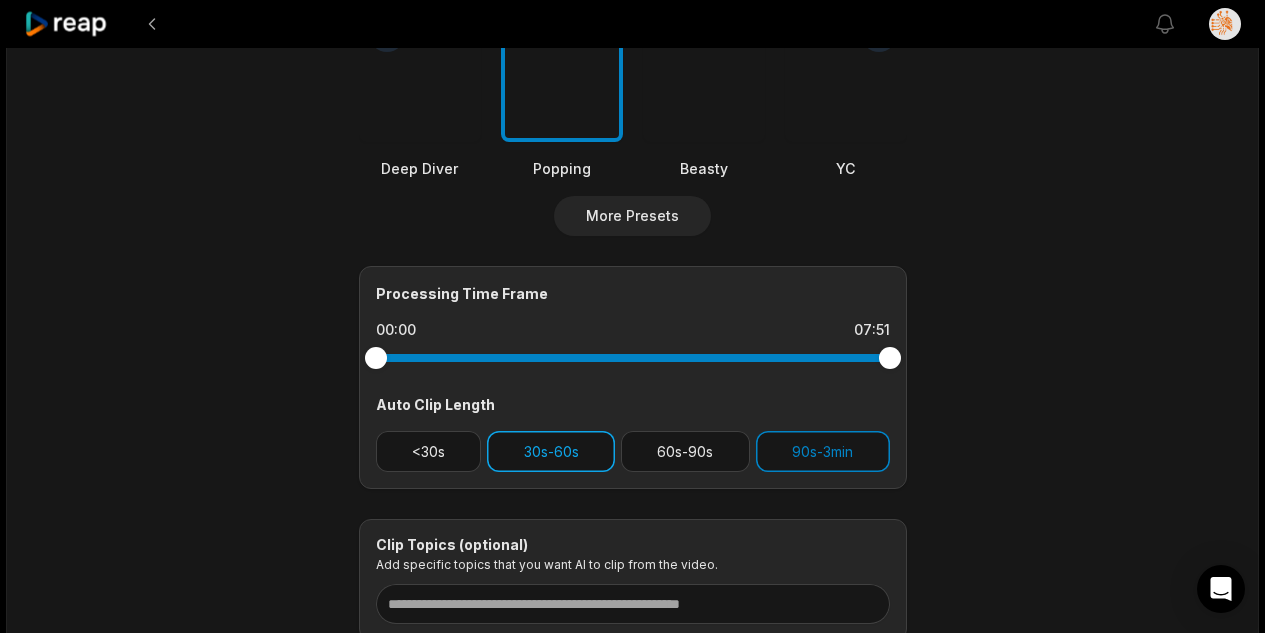 click on "30s-60s" at bounding box center [551, 451] 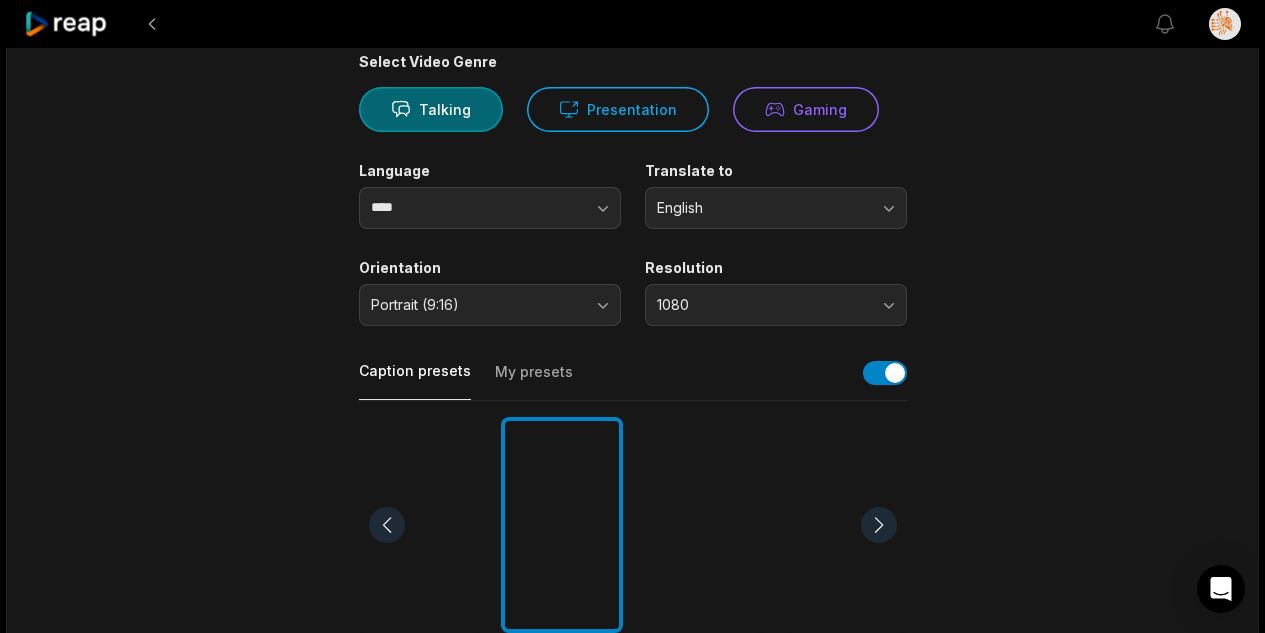 scroll, scrollTop: 0, scrollLeft: 0, axis: both 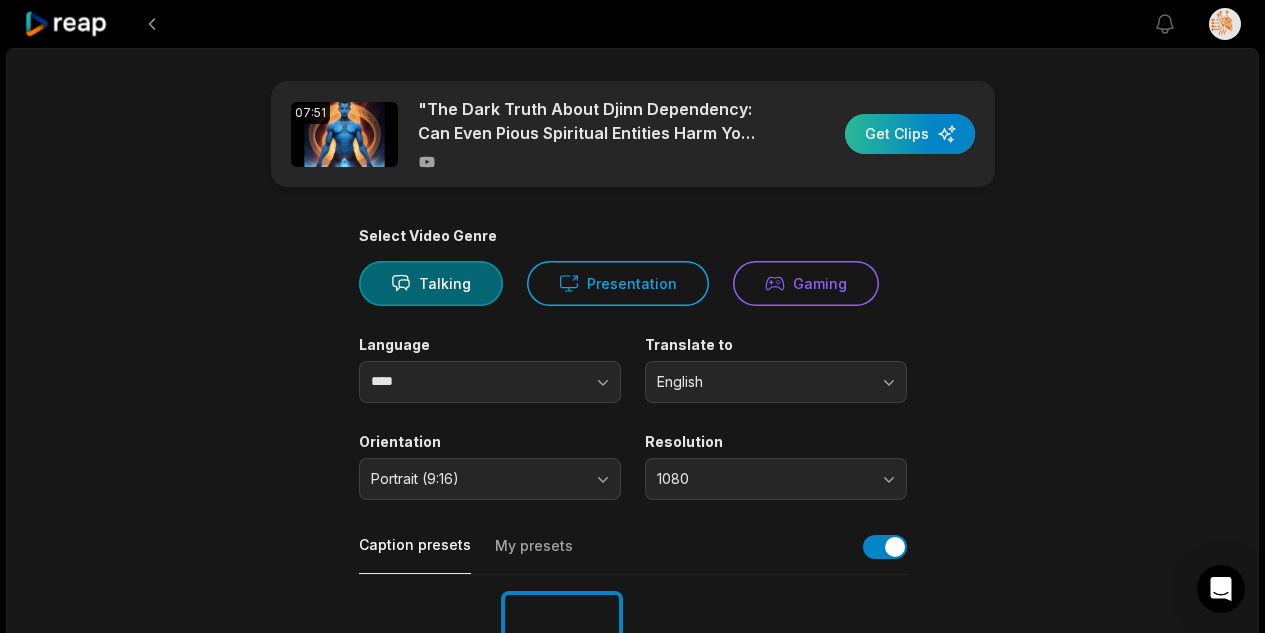 click at bounding box center (910, 134) 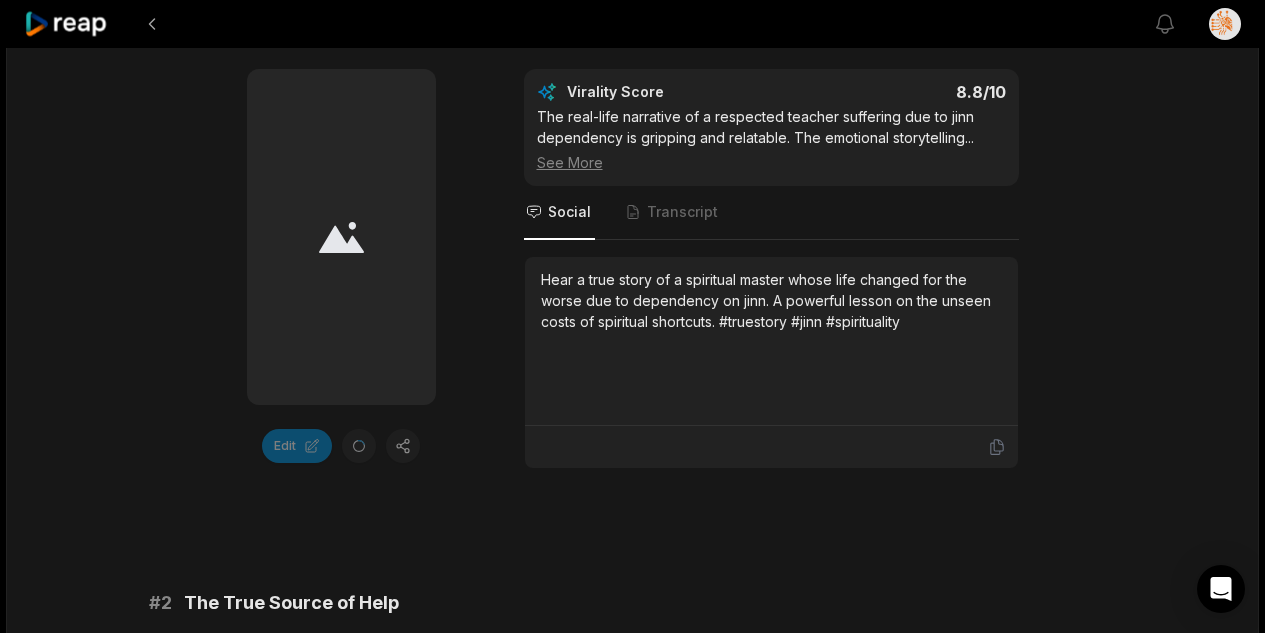 scroll, scrollTop: 395, scrollLeft: 0, axis: vertical 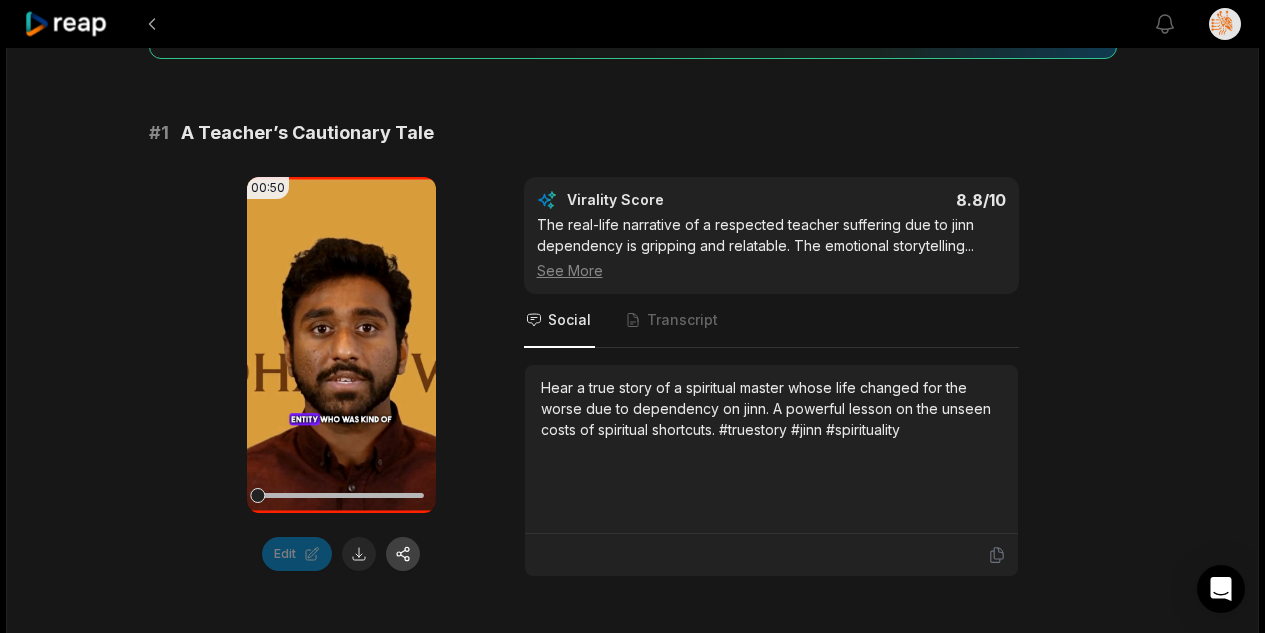 click at bounding box center [403, 554] 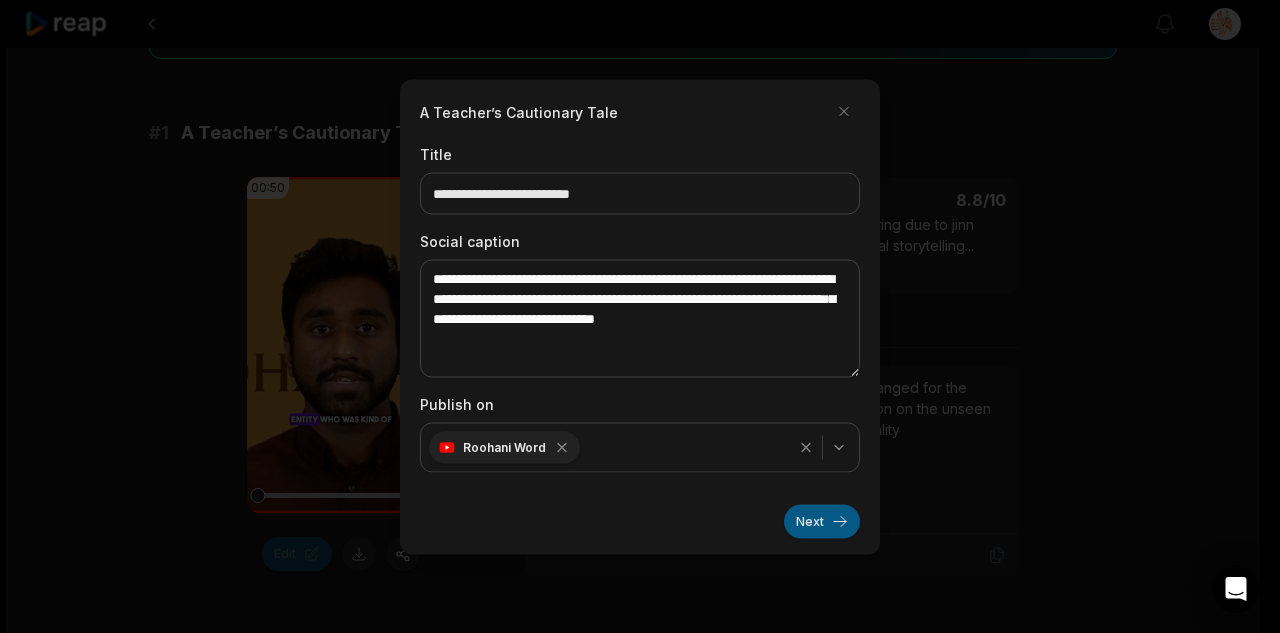 click on "Next" at bounding box center [822, 521] 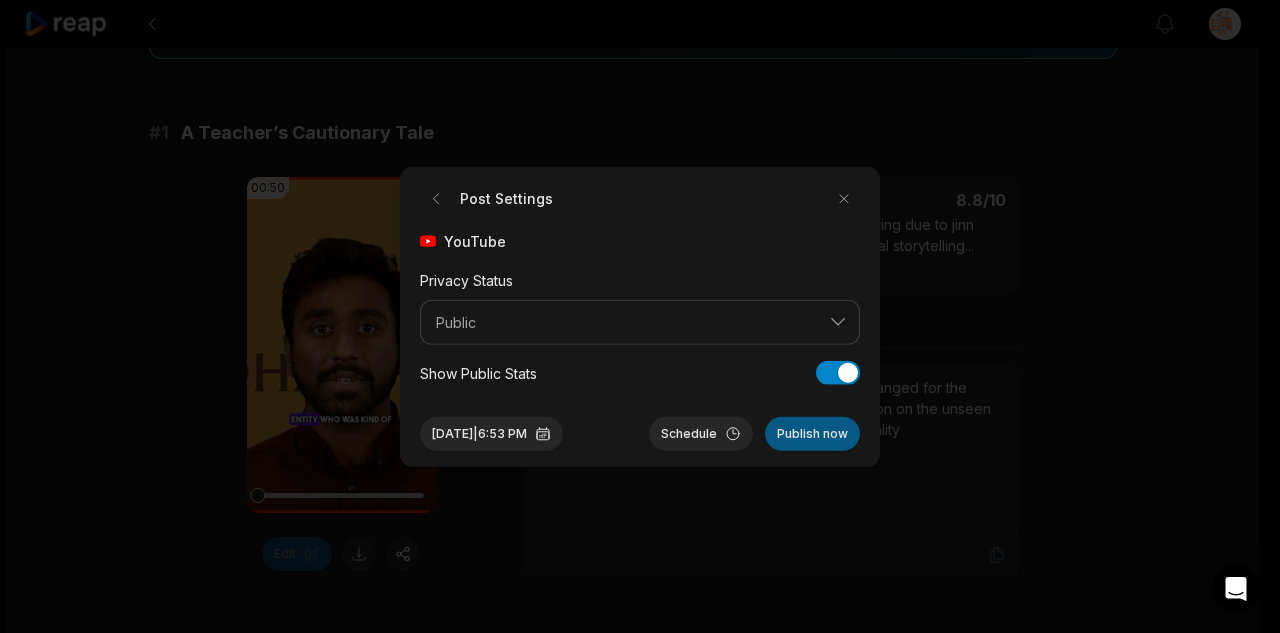 click on "Publish now" at bounding box center (812, 434) 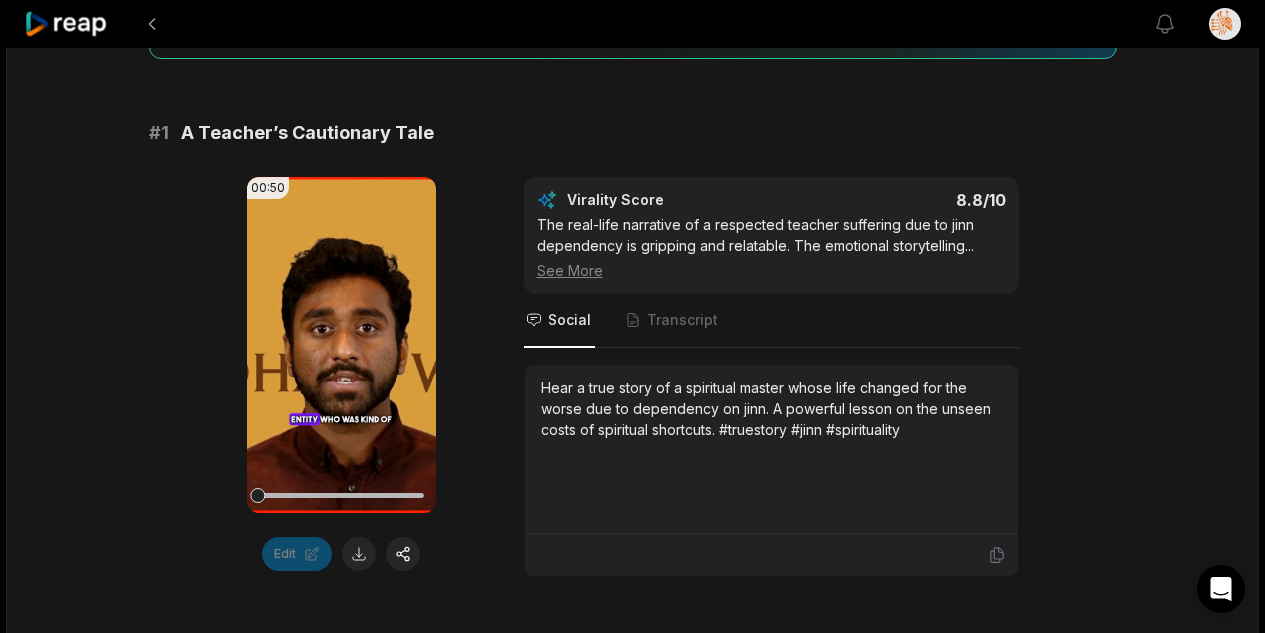 scroll, scrollTop: 0, scrollLeft: 0, axis: both 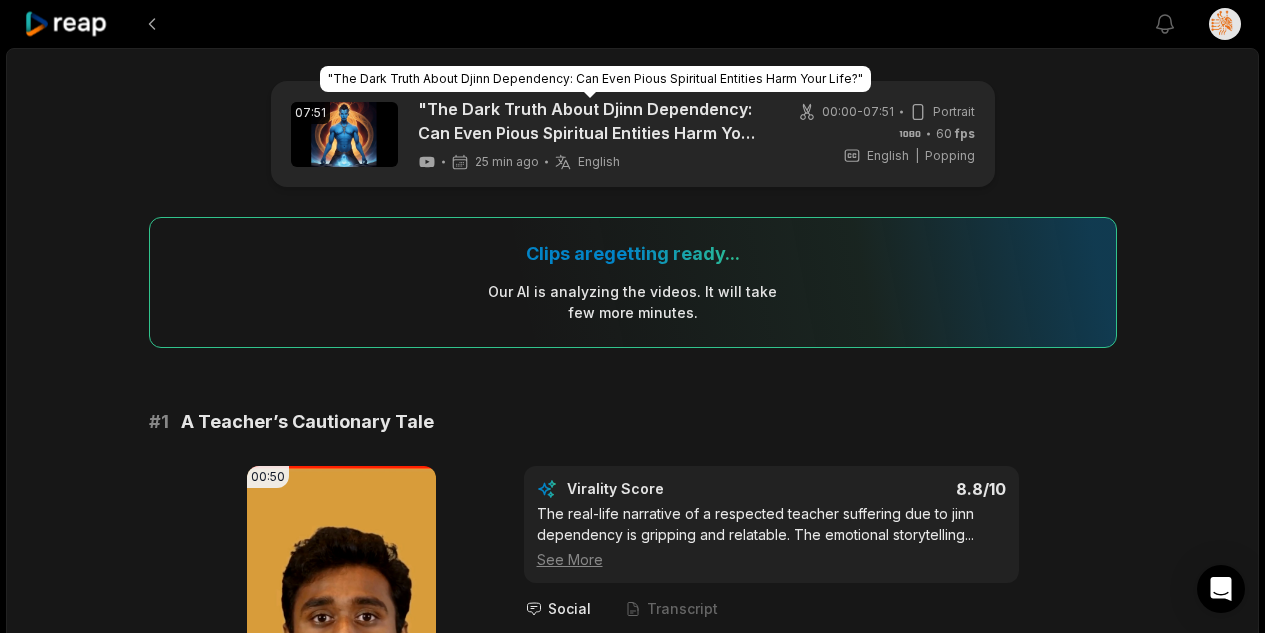 click on ""The Dark Truth About Djinn Dependency: Can Even Pious Spiritual Entities Harm Your Life?"" at bounding box center [595, 79] 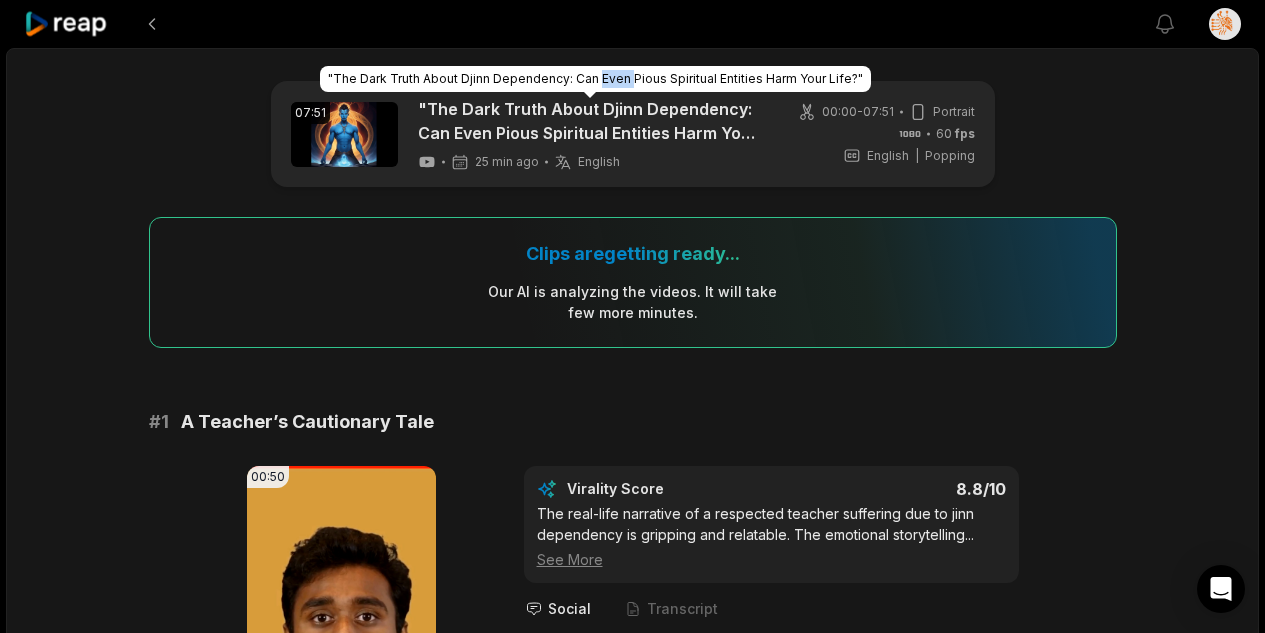 click on ""The Dark Truth About Djinn Dependency: Can Even Pious Spiritual Entities Harm Your Life?"" at bounding box center [595, 79] 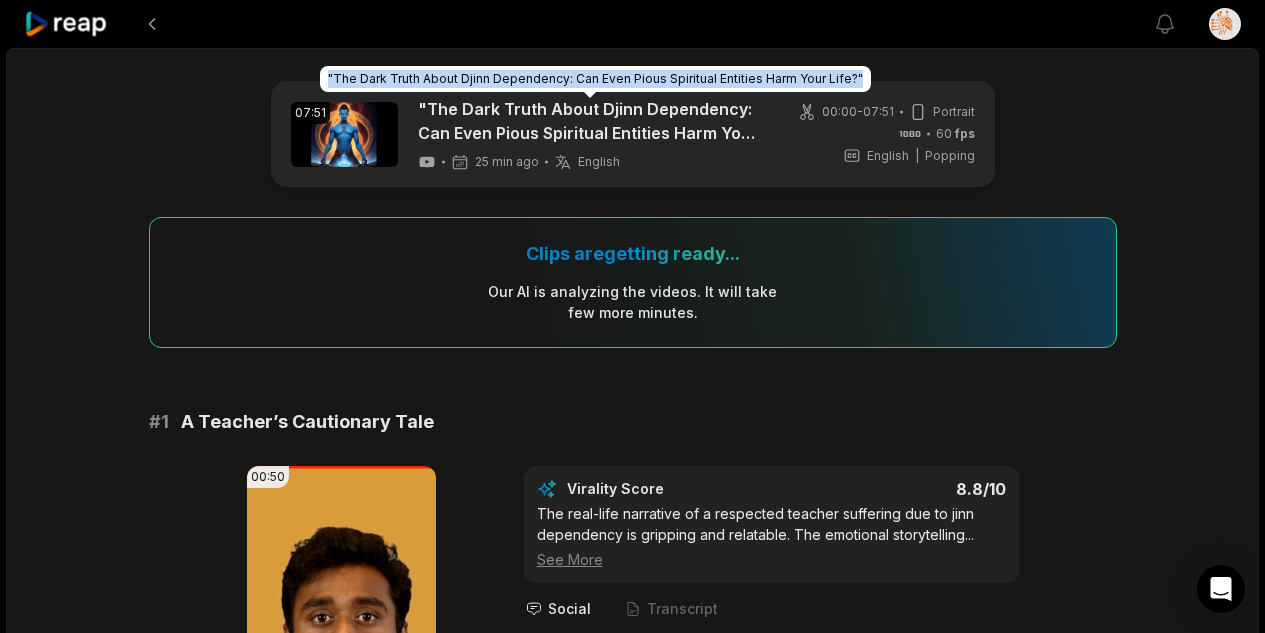 click on ""The Dark Truth About Djinn Dependency: Can Even Pious Spiritual Entities Harm Your Life?"" at bounding box center (595, 79) 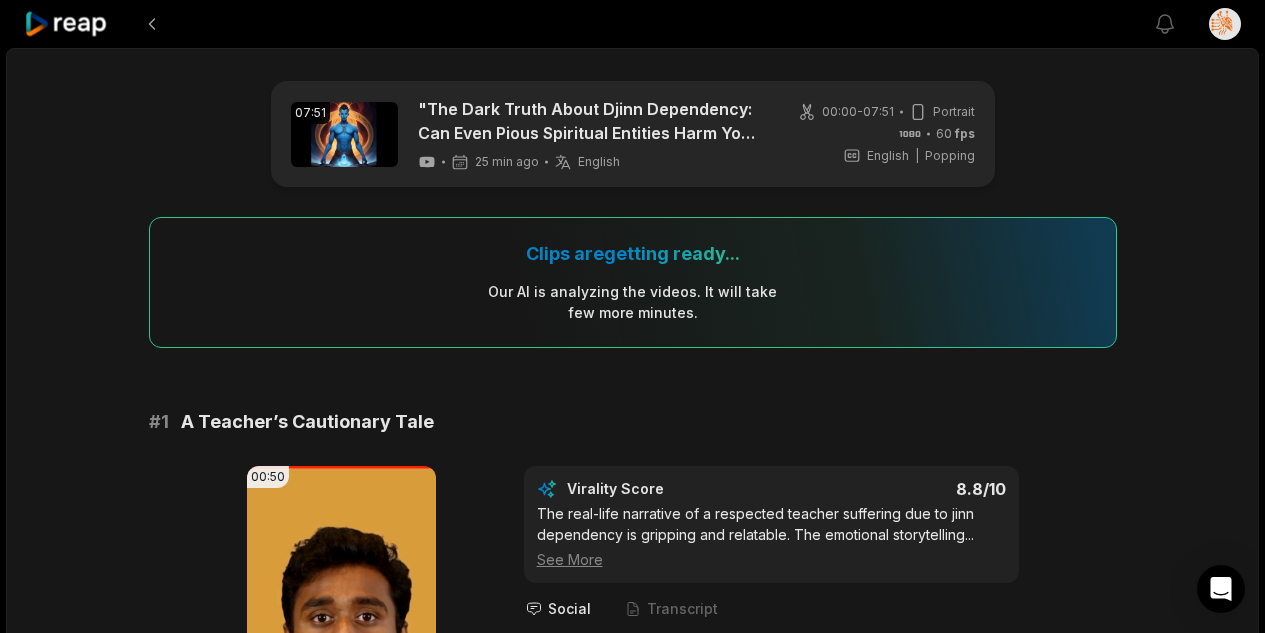 click on "07:51 "The Dark Truth About Djinn Dependency: Can Even Pious Spiritual Entities Harm Your Life?" 25 min ago English en 00:00  -  07:51 Portrait 60   fps English en | Popping Clips are  getting ready... Our AI is analyzing the video s . It will take few more minutes. # 1 A Teacher’s Cautionary Tale 00:50 Your browser does not support mp4 format. Edit Virality Score 8.8 /10 The real-life narrative of a respected teacher suffering due to jinn dependency is gripping and relatable. The emotional storytelling ...   See More Social Transcript Hear a true story of a spiritual master whose life changed for the worse due to dependency on jinn. A powerful lesson on the unseen costs of spiritual shortcuts. #truestory #jinn #spirituality # 2 The True Source of Help Your browser does not support mp4 format. It It It   is is   the the   entity entity   in in   one's one's keep, keep,   they they   hope hope   in in   their their heart, heart,   assist assist   them them   in in some some   way, way,   not" at bounding box center [632, 2573] 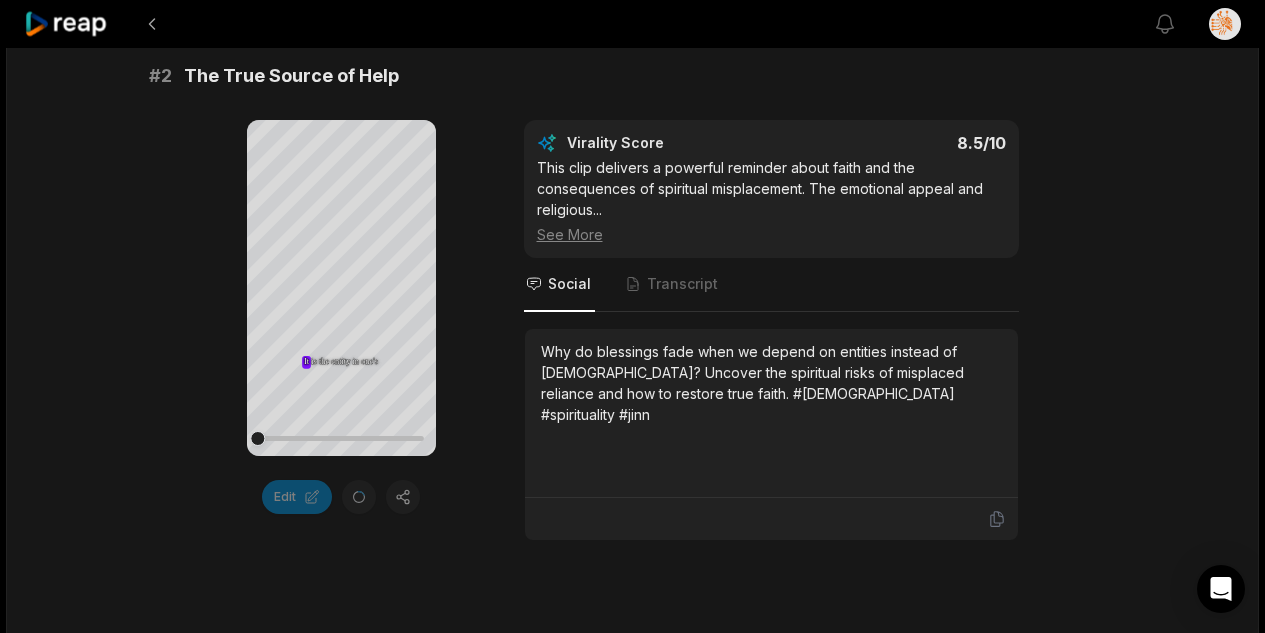 scroll, scrollTop: 960, scrollLeft: 0, axis: vertical 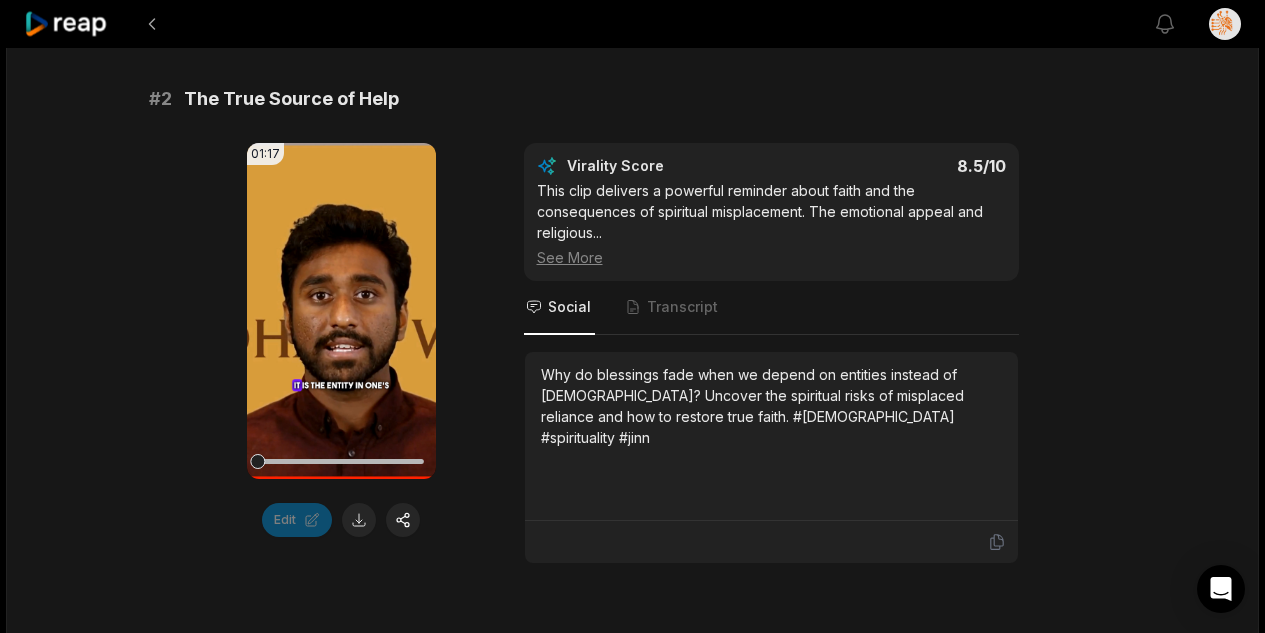click on "01:17 Your browser does not support mp4 format. Edit Virality Score 8.5 /10 This clip delivers a powerful reminder about faith and the consequences of spiritual misplacement. The emotional appeal and religious ...   See More Social Transcript Why do blessings fade when we depend on entities instead of Allah? Uncover the spiritual risks of misplaced reliance and how to restore true faith. #islamicwisdom #spirituality #jinn" at bounding box center [633, 353] 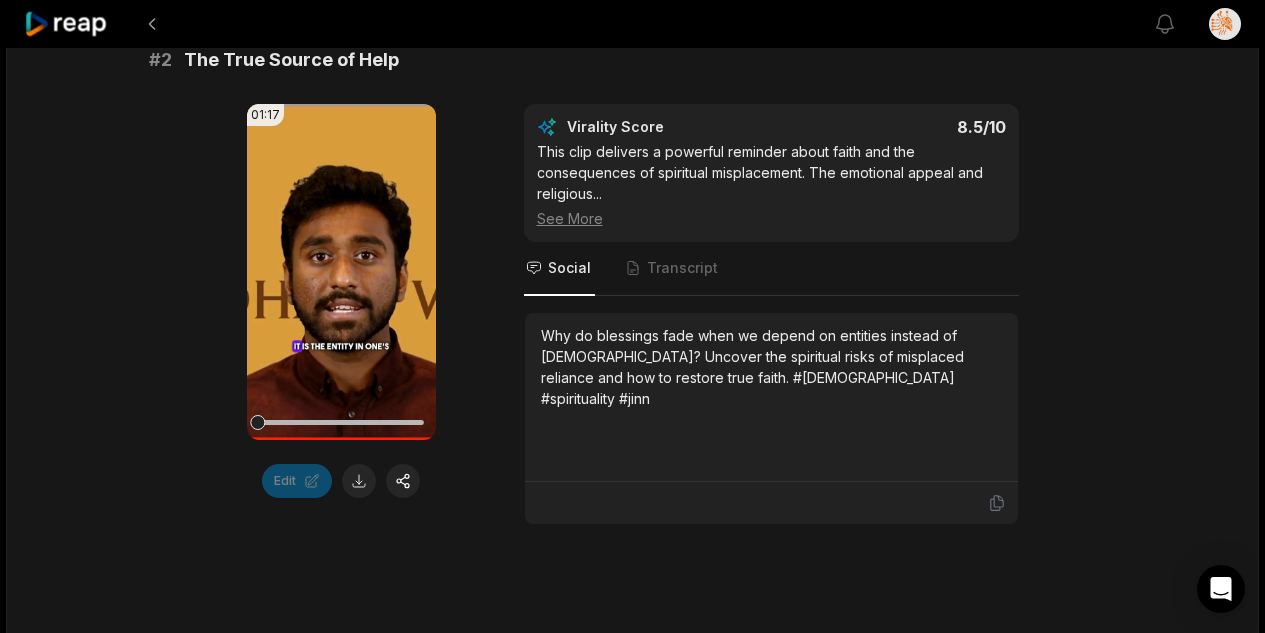 scroll, scrollTop: 941, scrollLeft: 0, axis: vertical 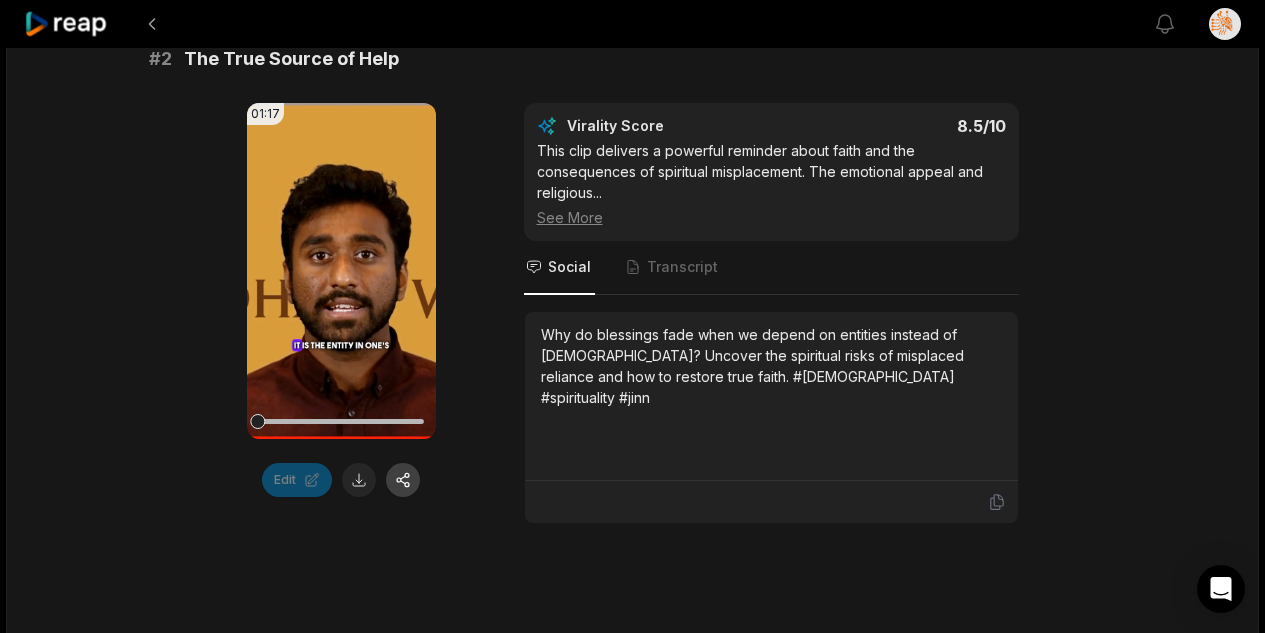 click at bounding box center (403, 480) 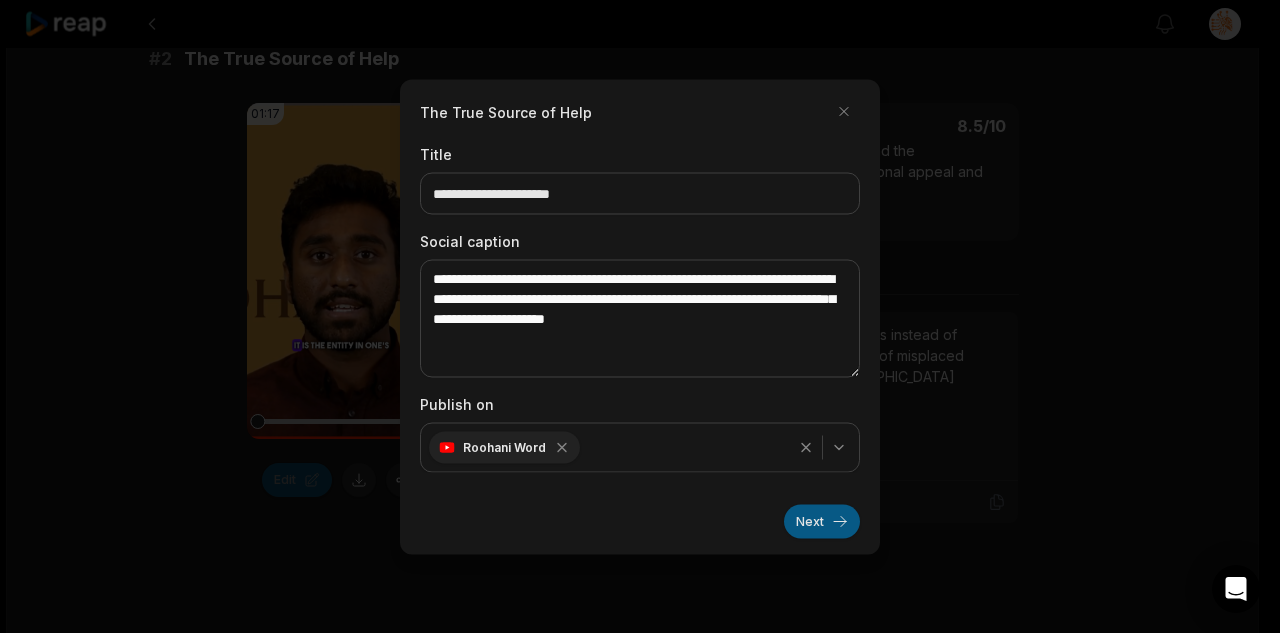 click on "Next" at bounding box center (822, 521) 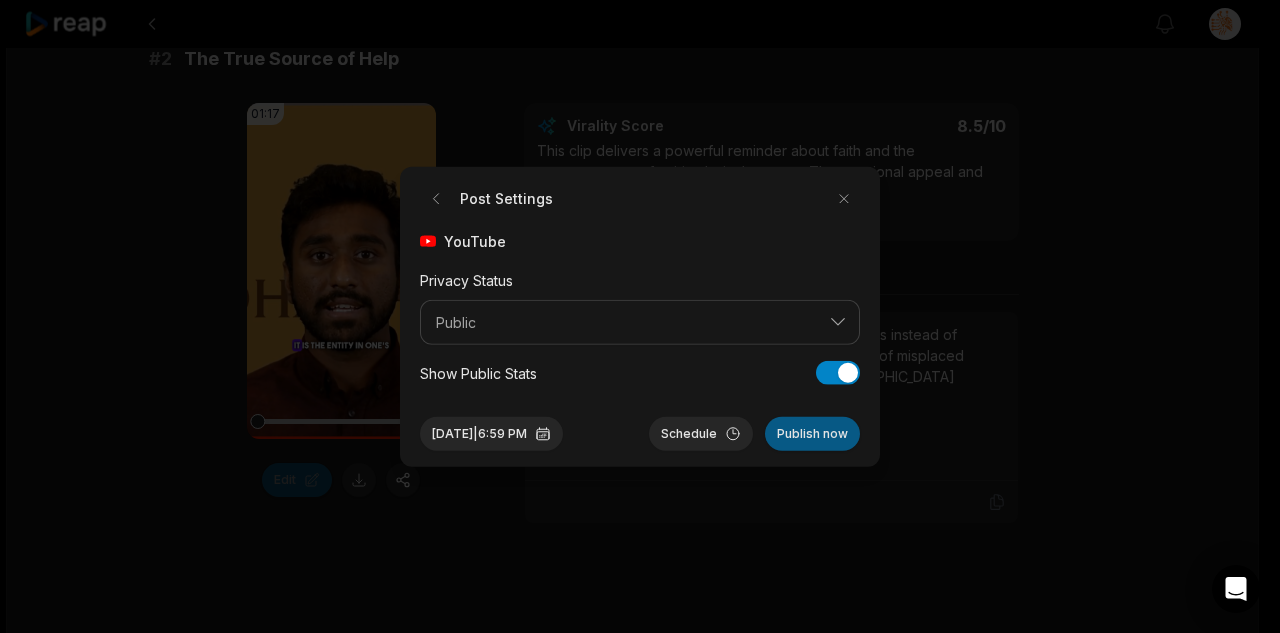 click on "Publish now" at bounding box center [812, 434] 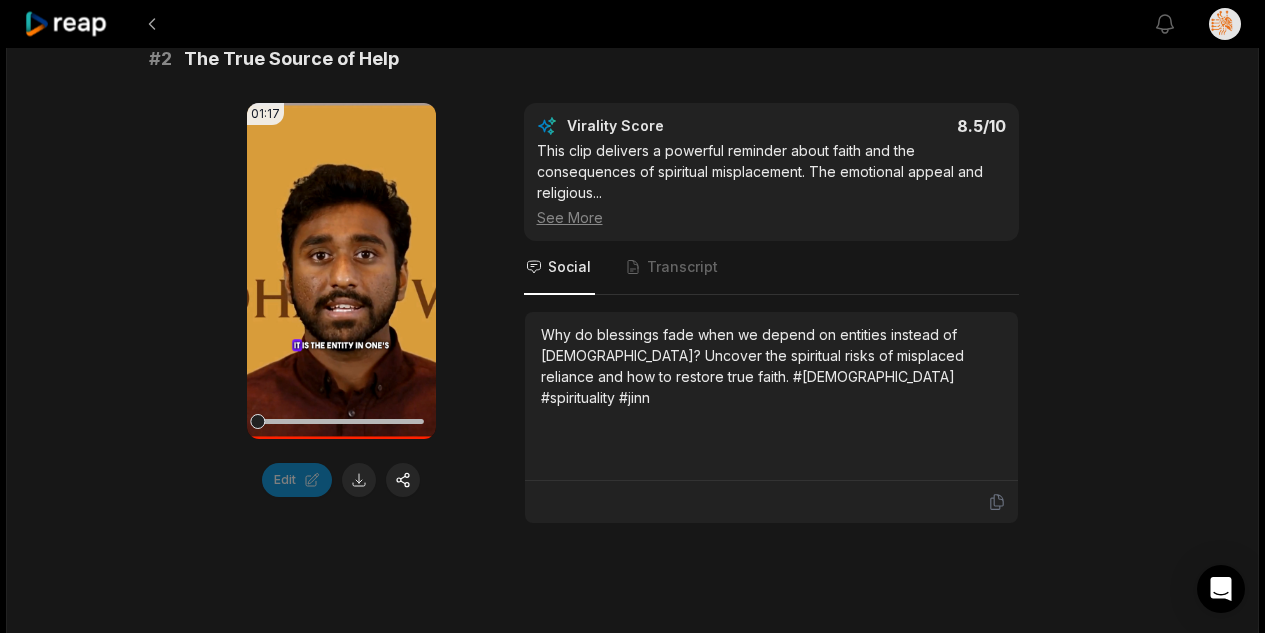 click on "01:17 Your browser does not support mp4 format. Edit Virality Score 8.5 /10 This clip delivers a powerful reminder about faith and the consequences of spiritual misplacement. The emotional appeal and religious ...   See More Social Transcript Why do blessings fade when we depend on entities instead of Allah? Uncover the spiritual risks of misplaced reliance and how to restore true faith. #islamicwisdom #spirituality #jinn" at bounding box center [633, 313] 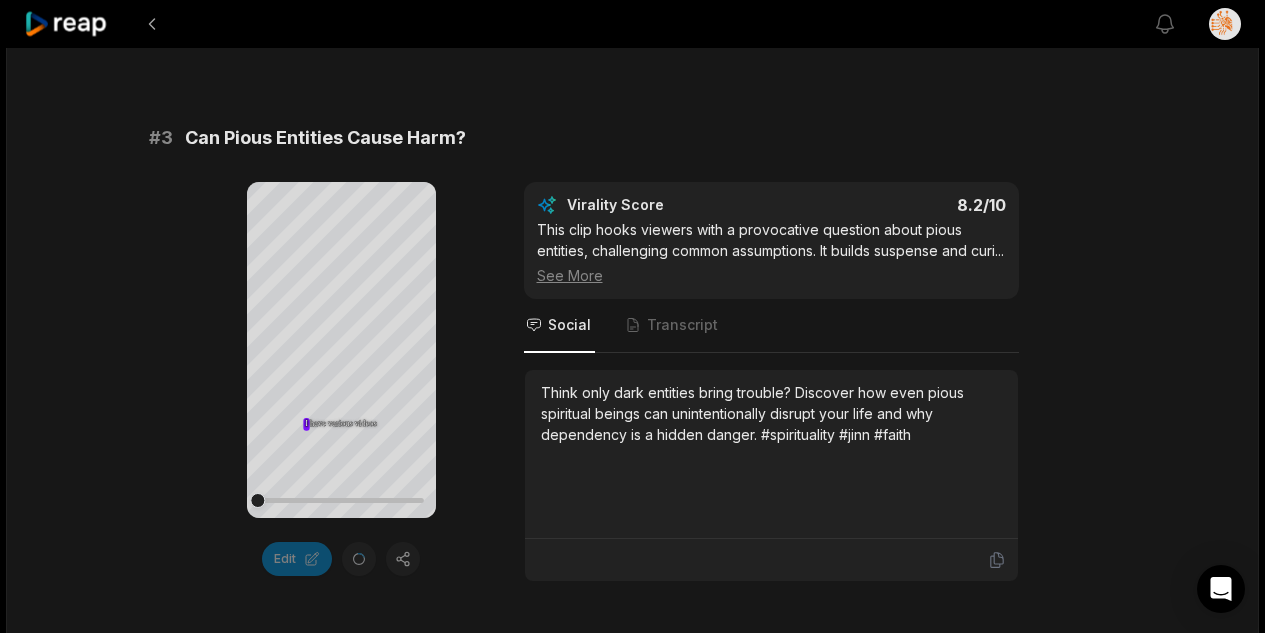scroll, scrollTop: 1501, scrollLeft: 0, axis: vertical 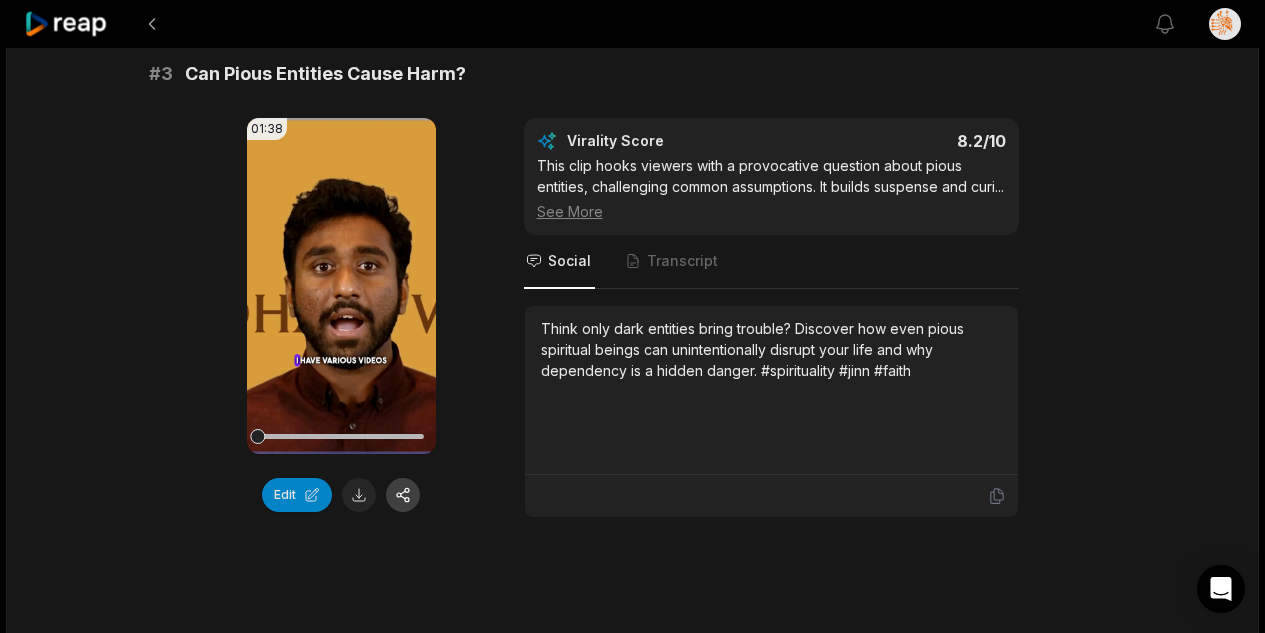 click at bounding box center [403, 495] 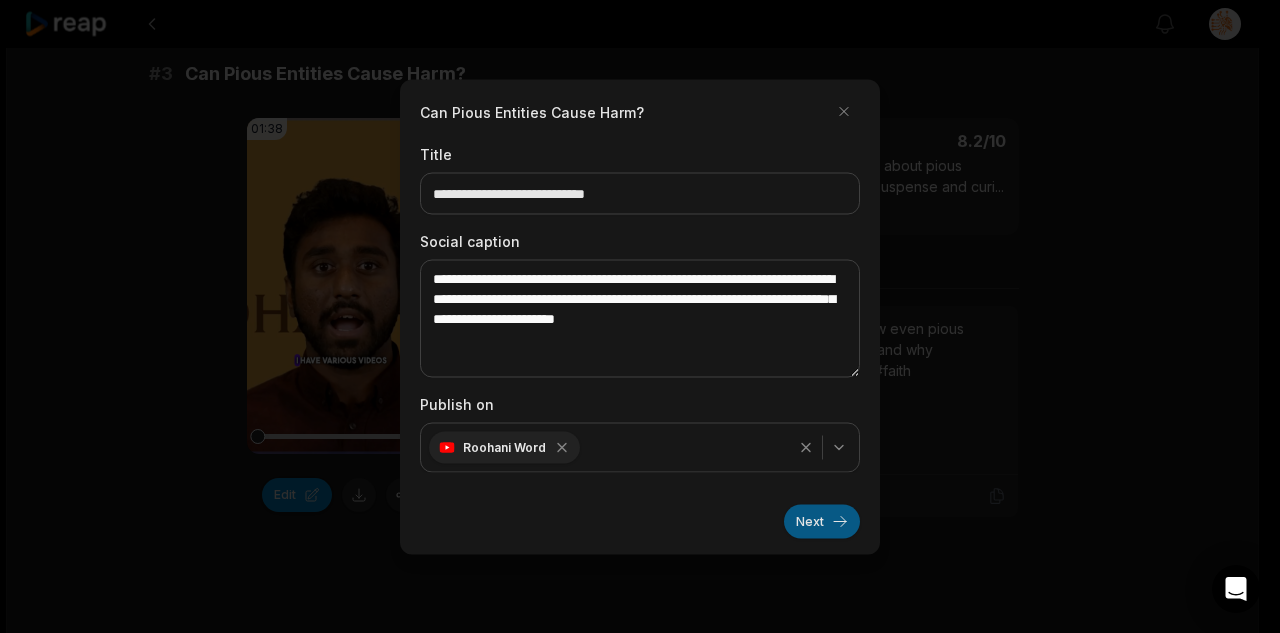 click on "Next" at bounding box center [822, 521] 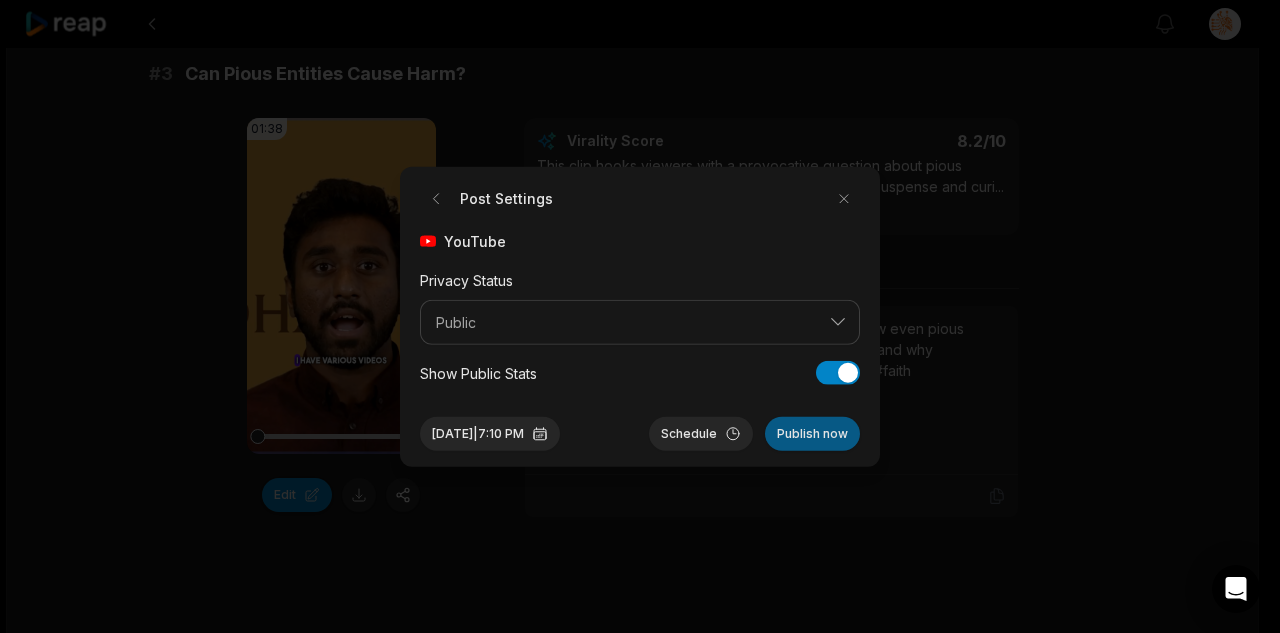click on "Publish now" at bounding box center (812, 434) 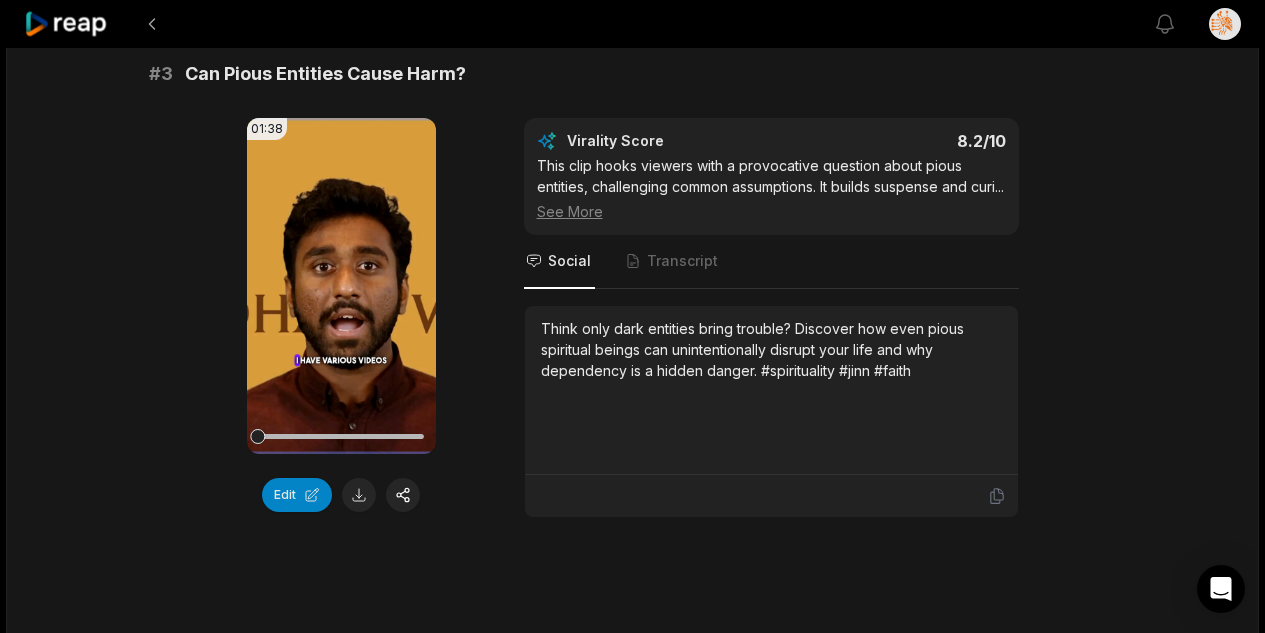 type 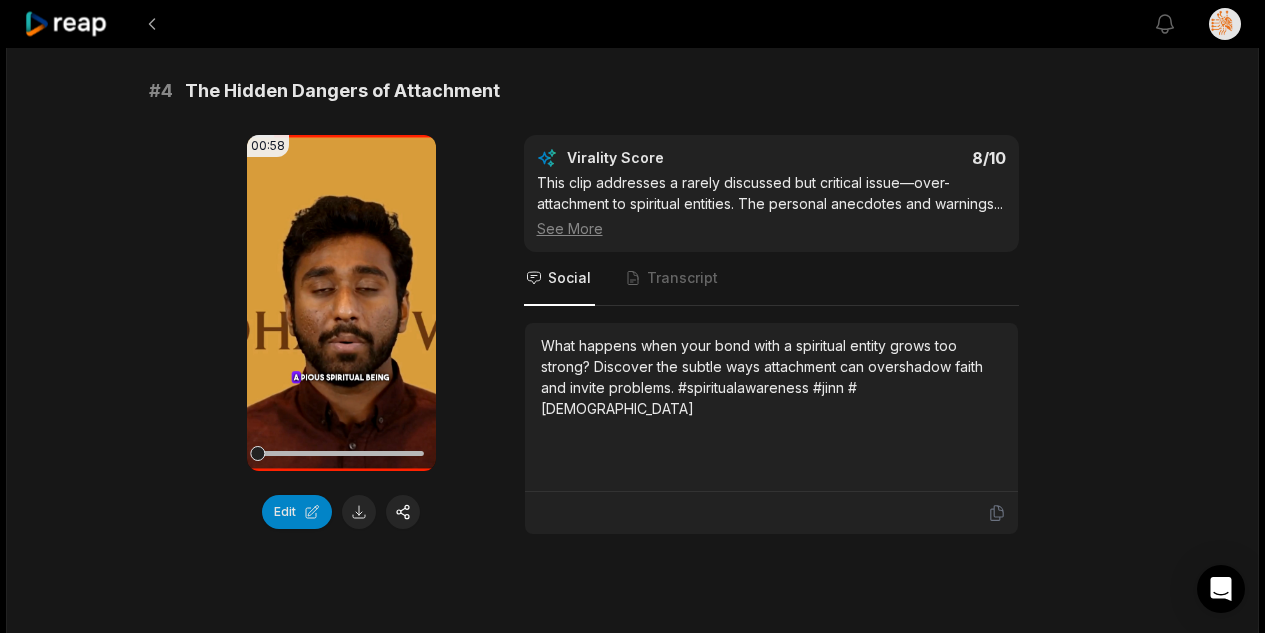 scroll, scrollTop: 1924, scrollLeft: 0, axis: vertical 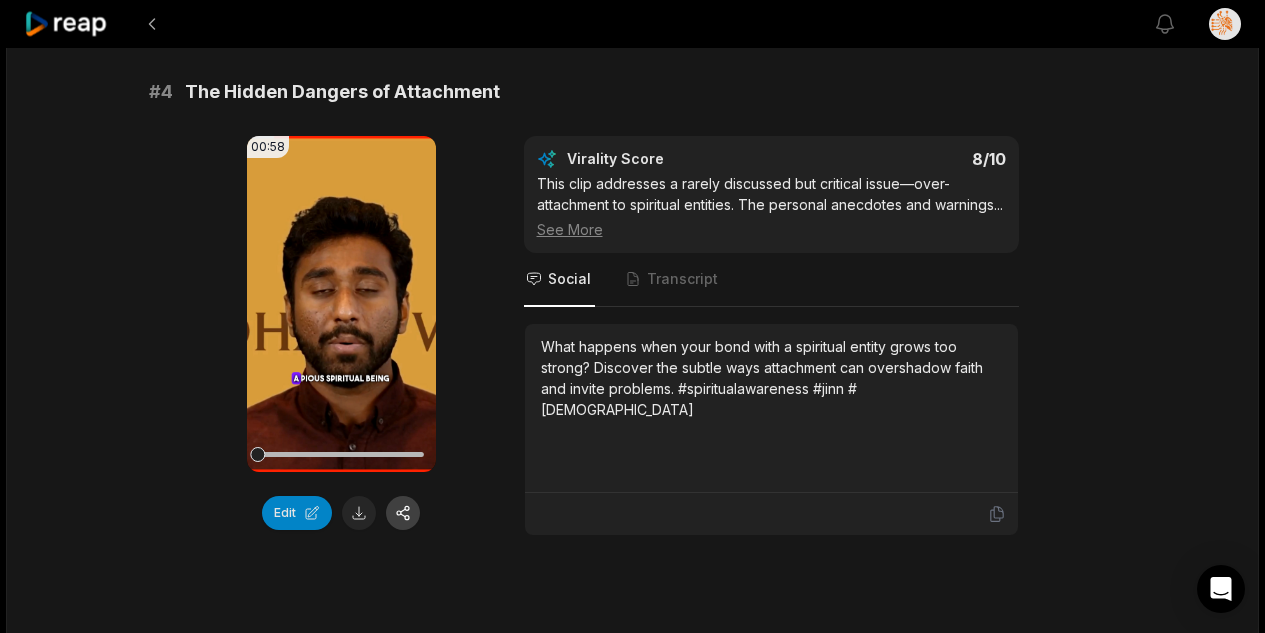 click at bounding box center (403, 513) 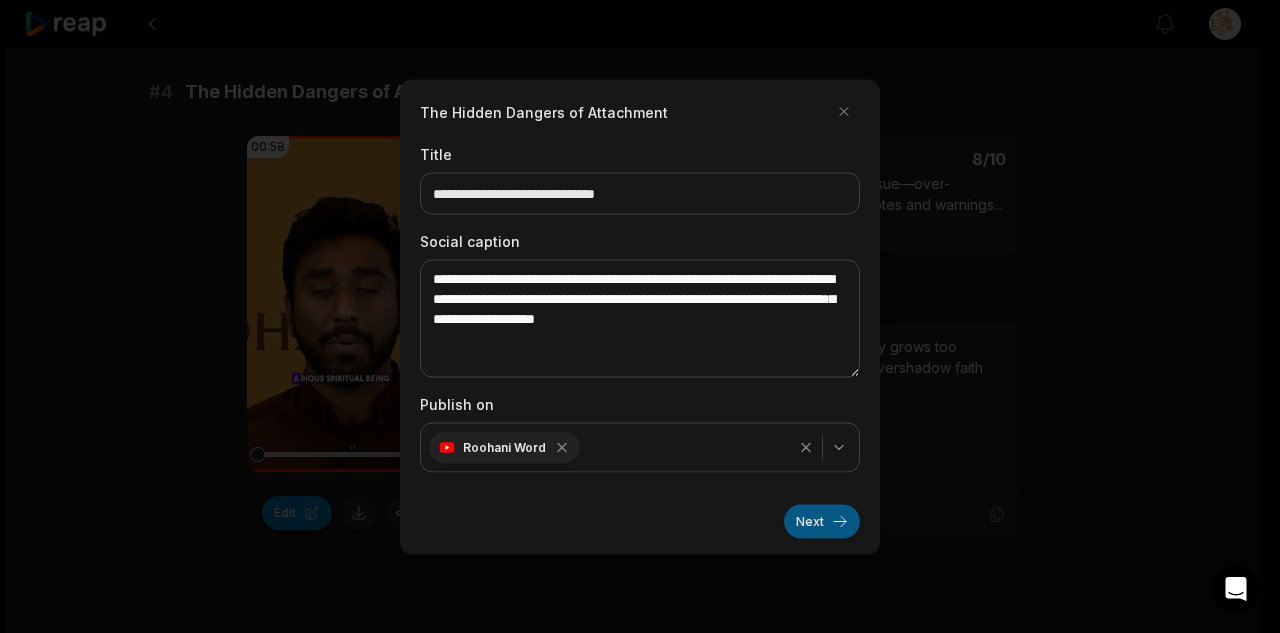 click on "Next" at bounding box center (822, 521) 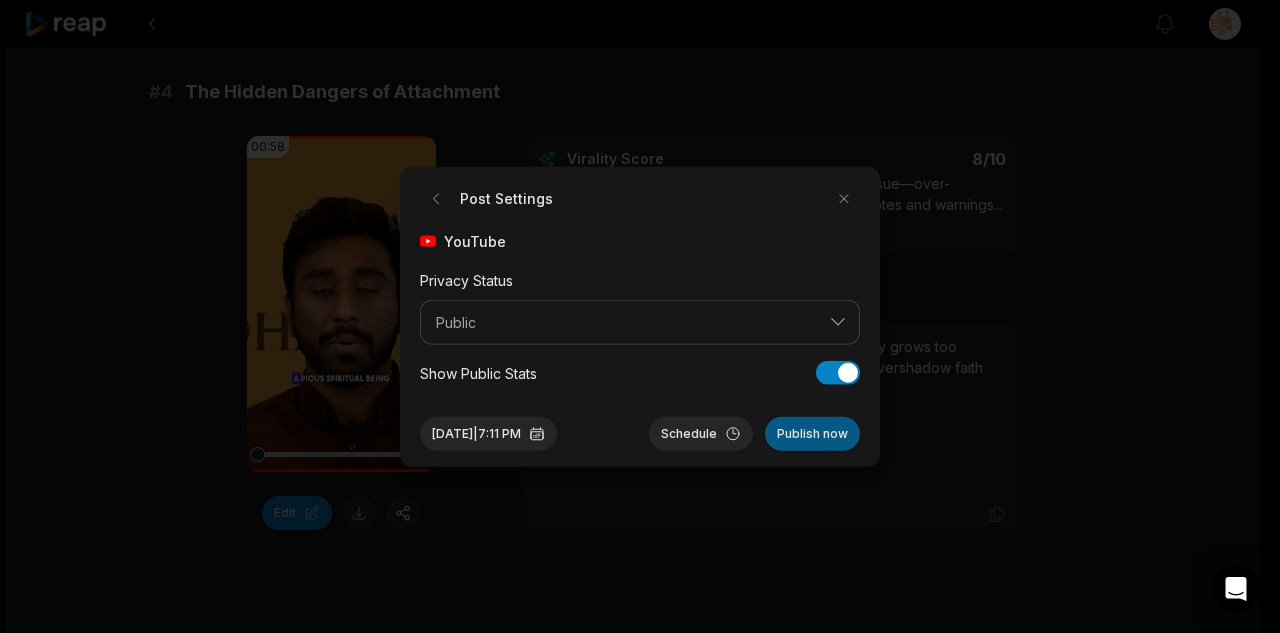 click on "Publish now" at bounding box center (812, 434) 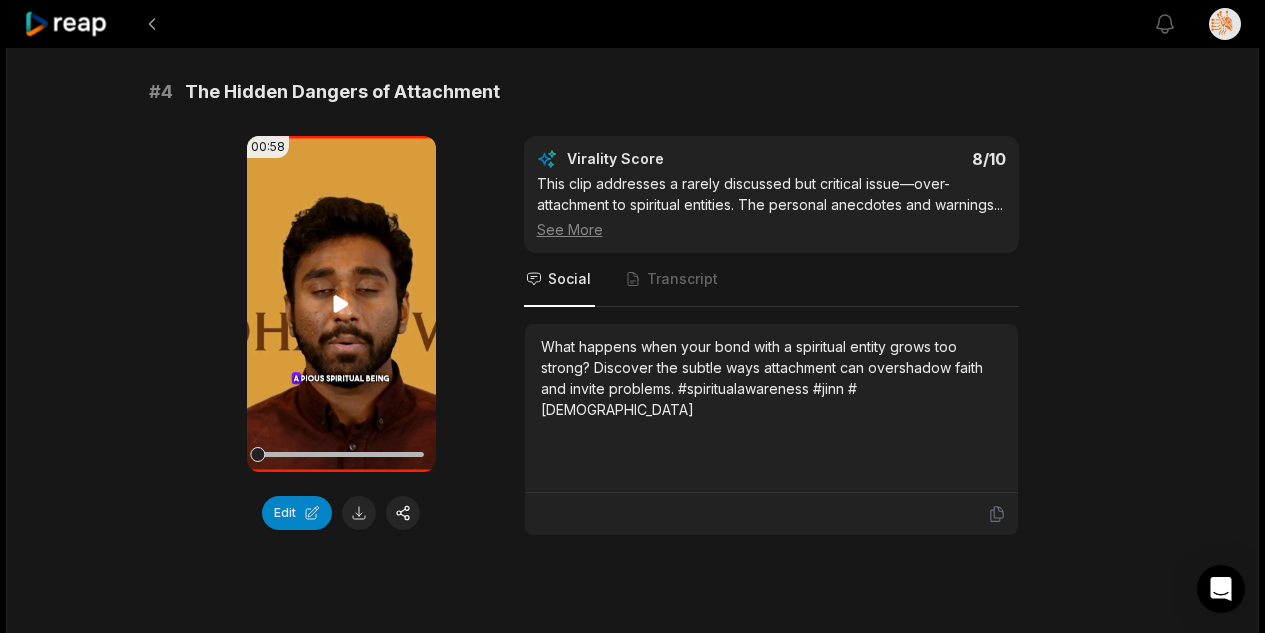 type 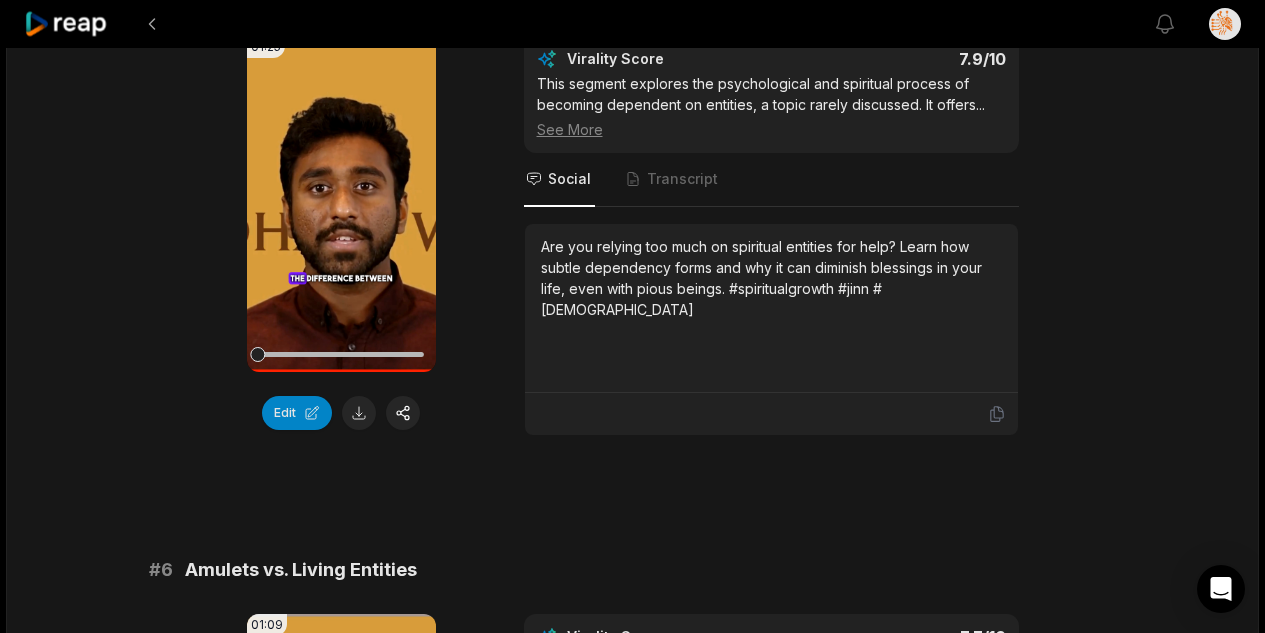scroll, scrollTop: 2564, scrollLeft: 0, axis: vertical 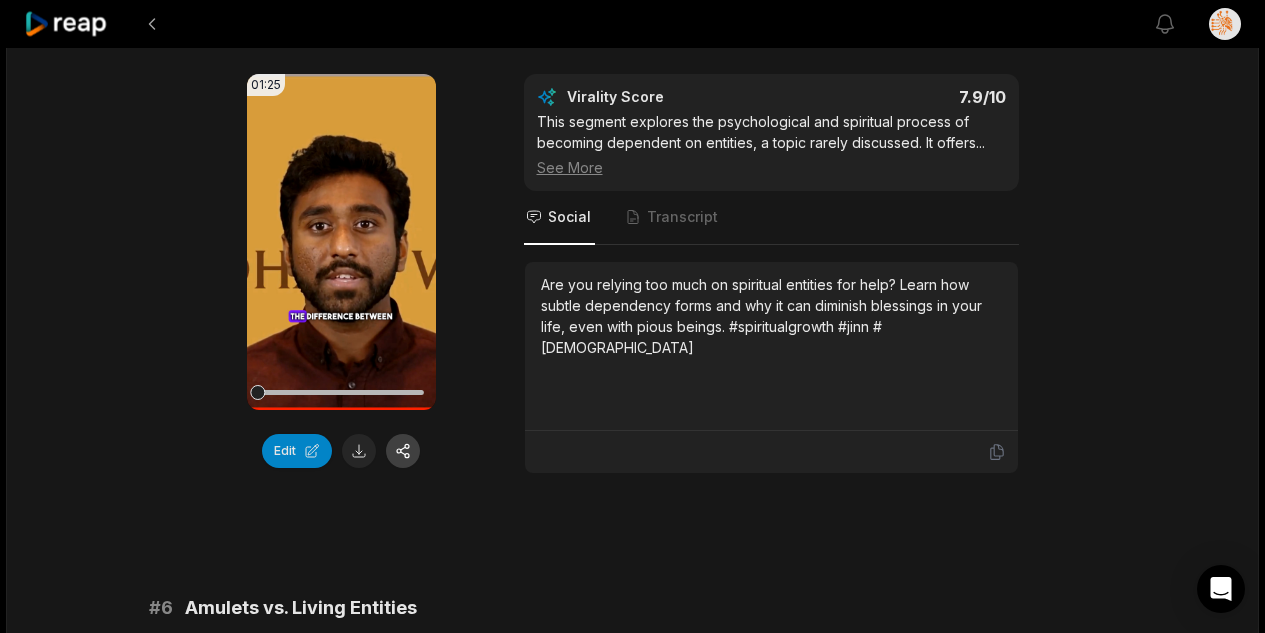 click at bounding box center (403, 451) 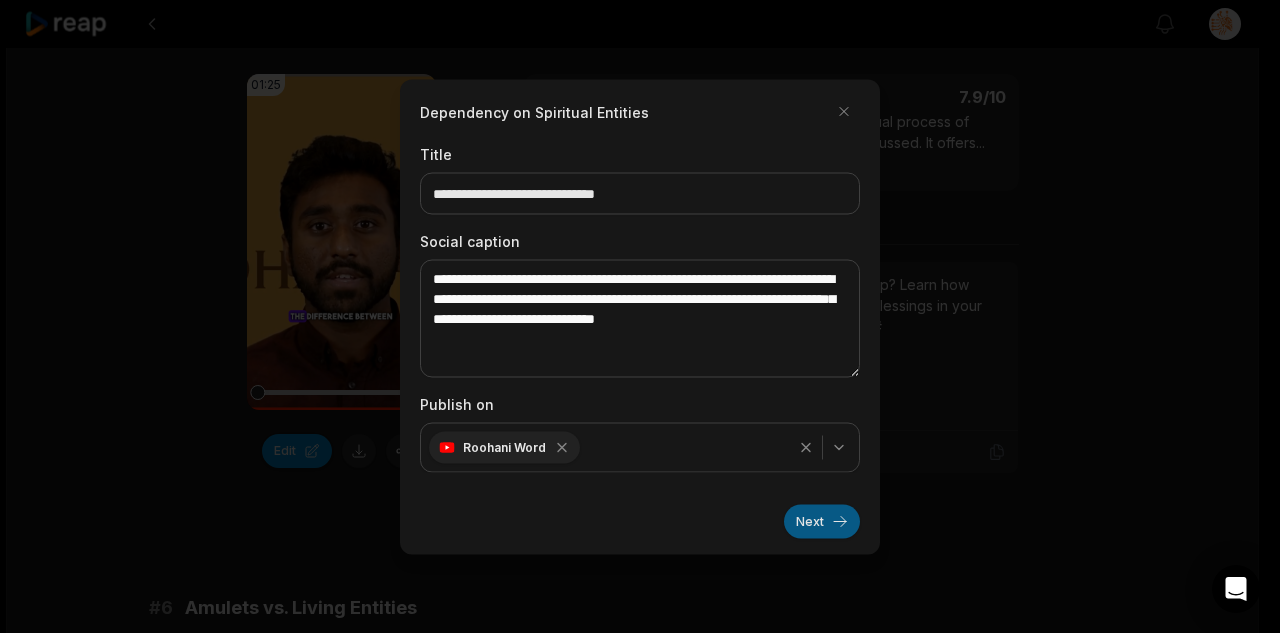 click on "Next" at bounding box center (822, 521) 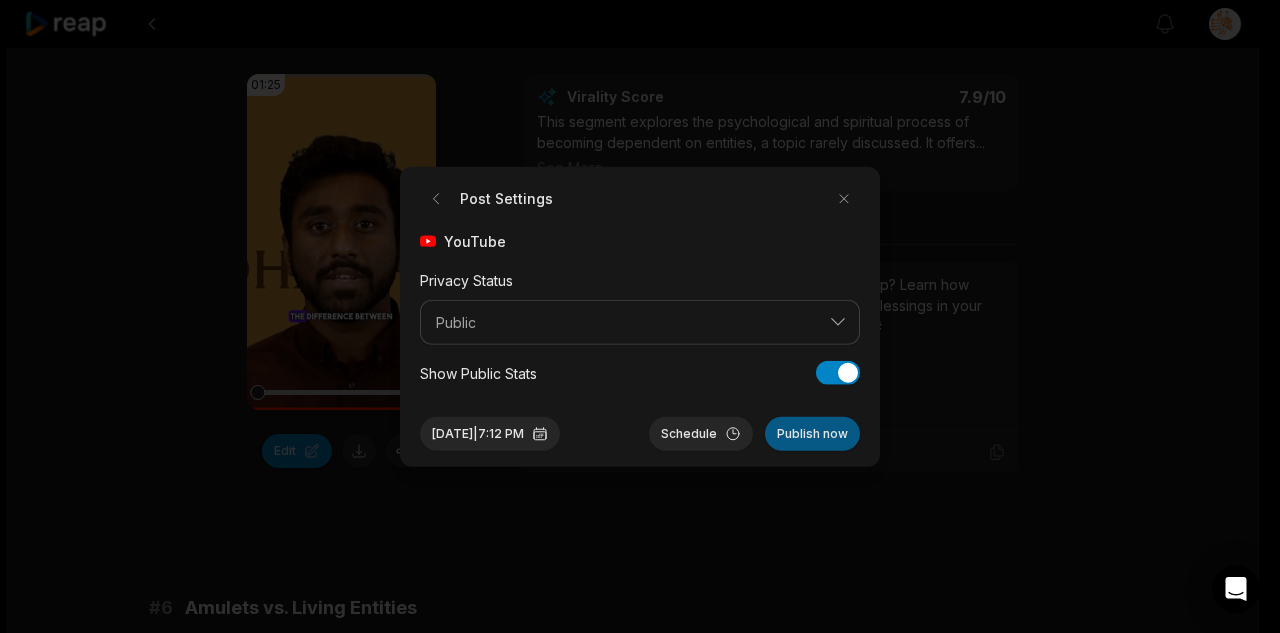 click on "Publish now" at bounding box center (812, 434) 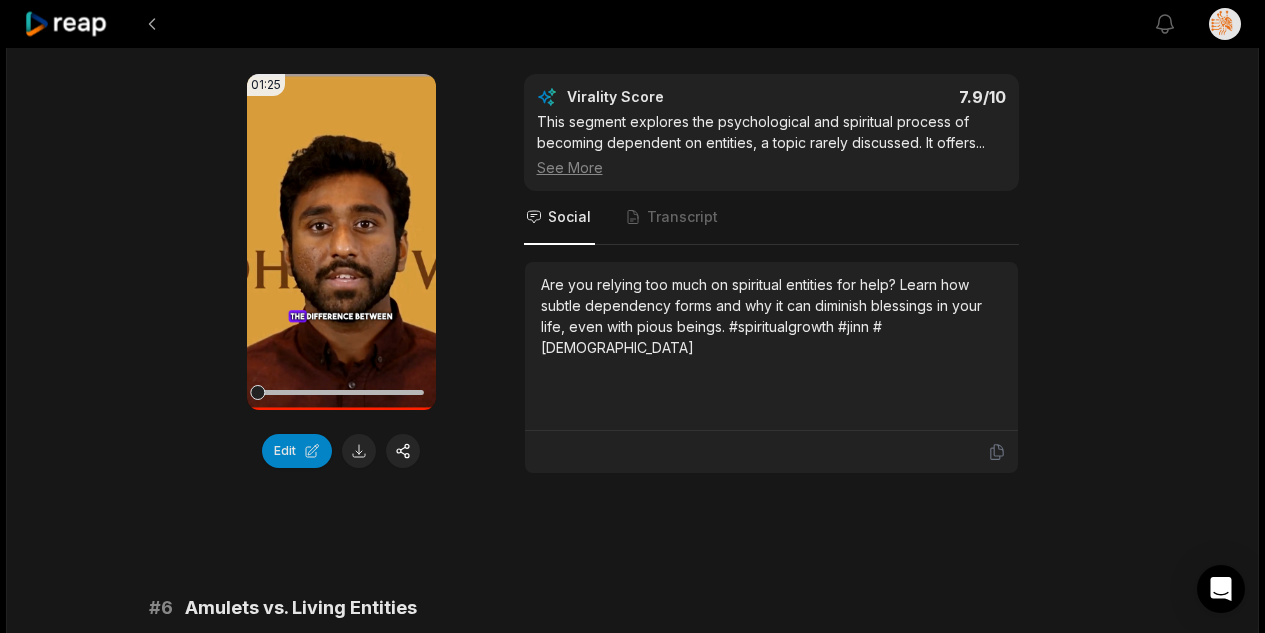 type 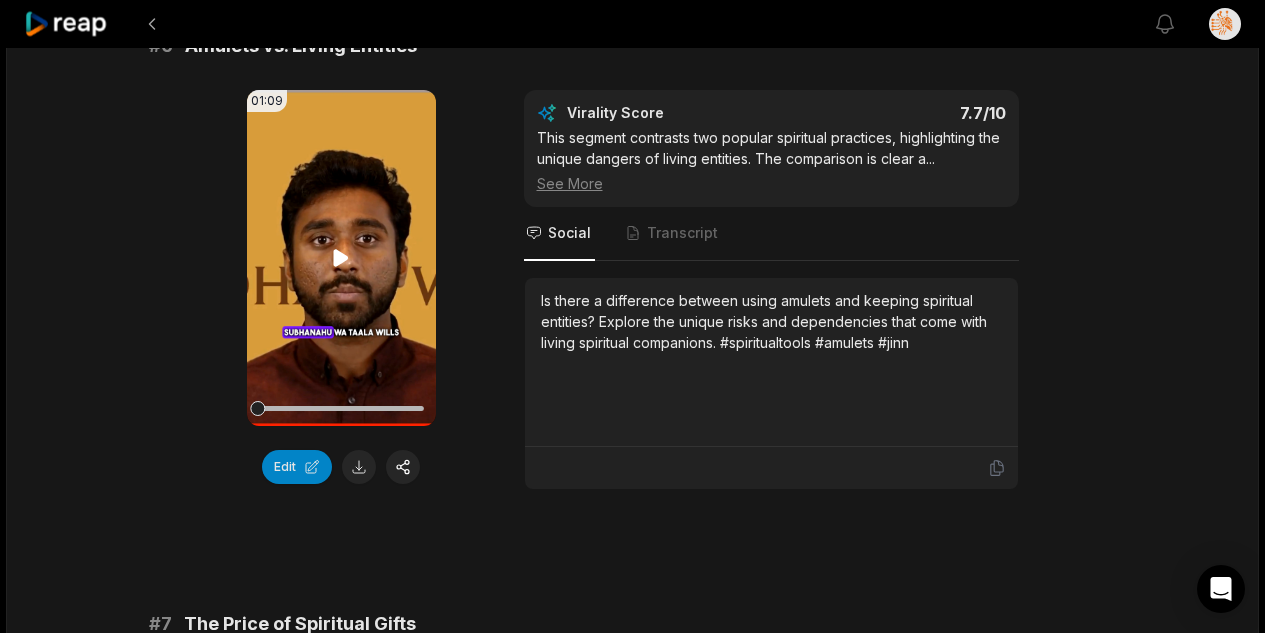 scroll, scrollTop: 3124, scrollLeft: 0, axis: vertical 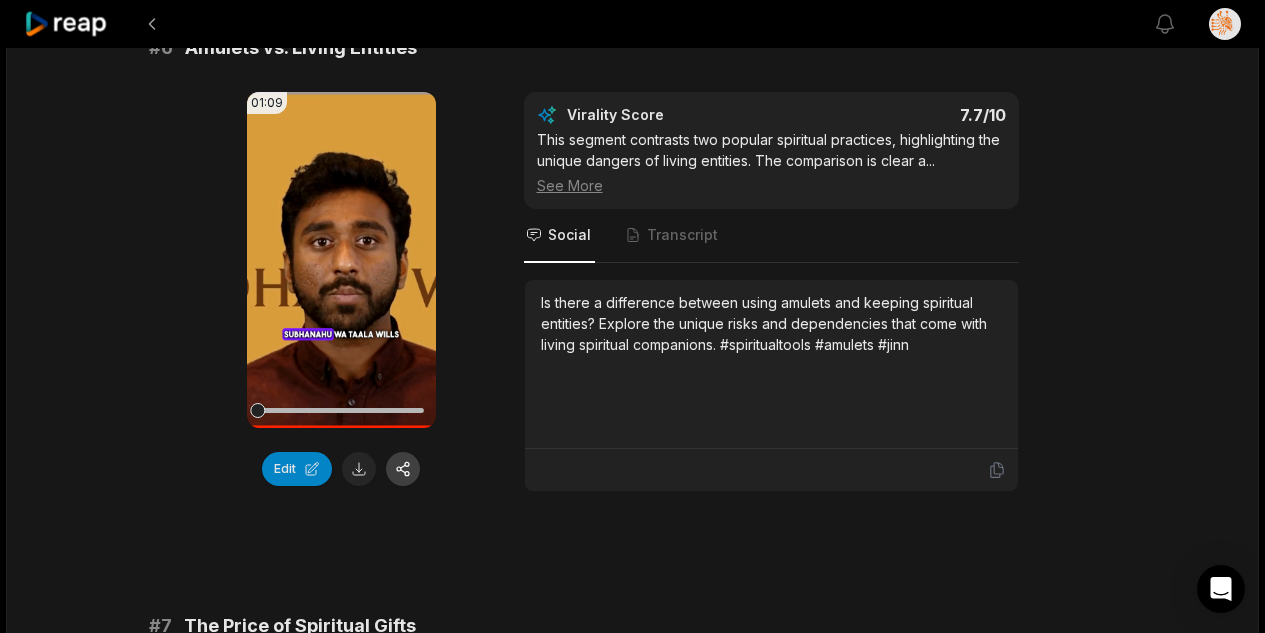 click at bounding box center (403, 469) 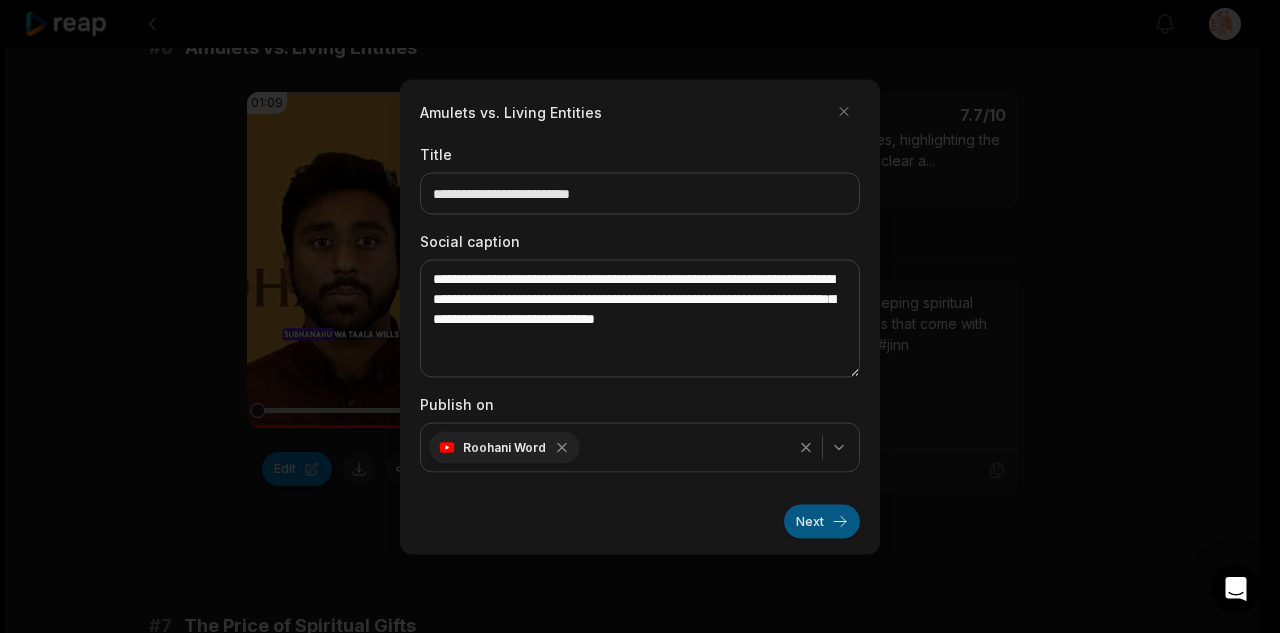 click on "Next" at bounding box center [822, 521] 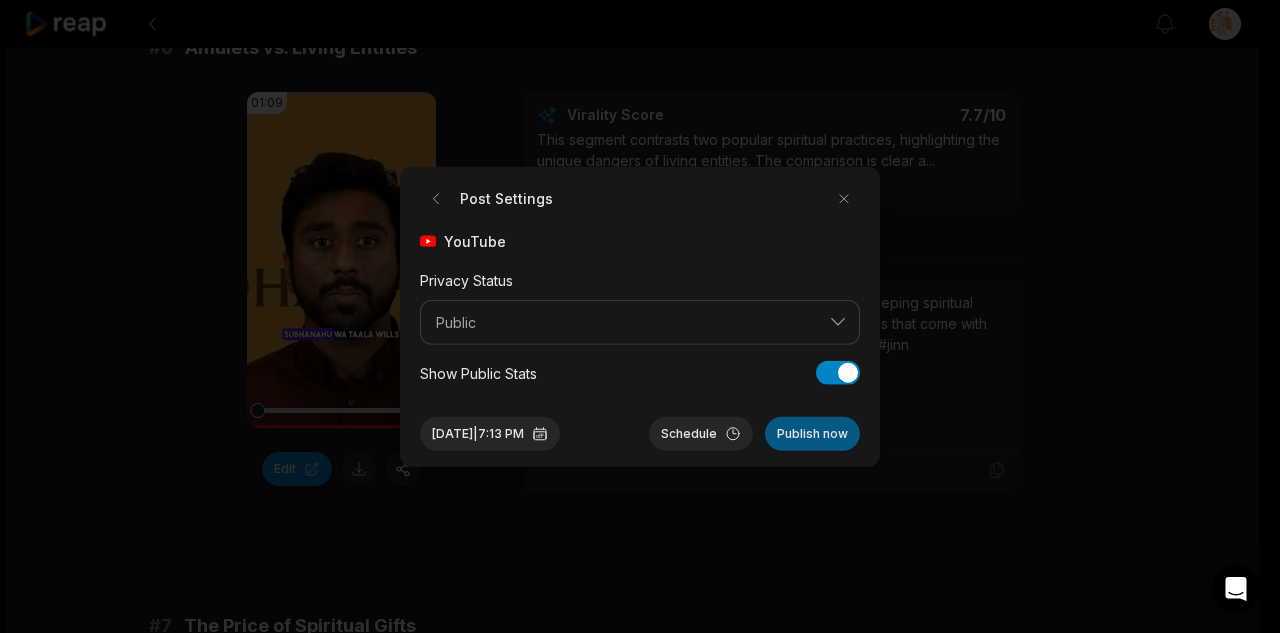 click on "Publish now" at bounding box center (812, 434) 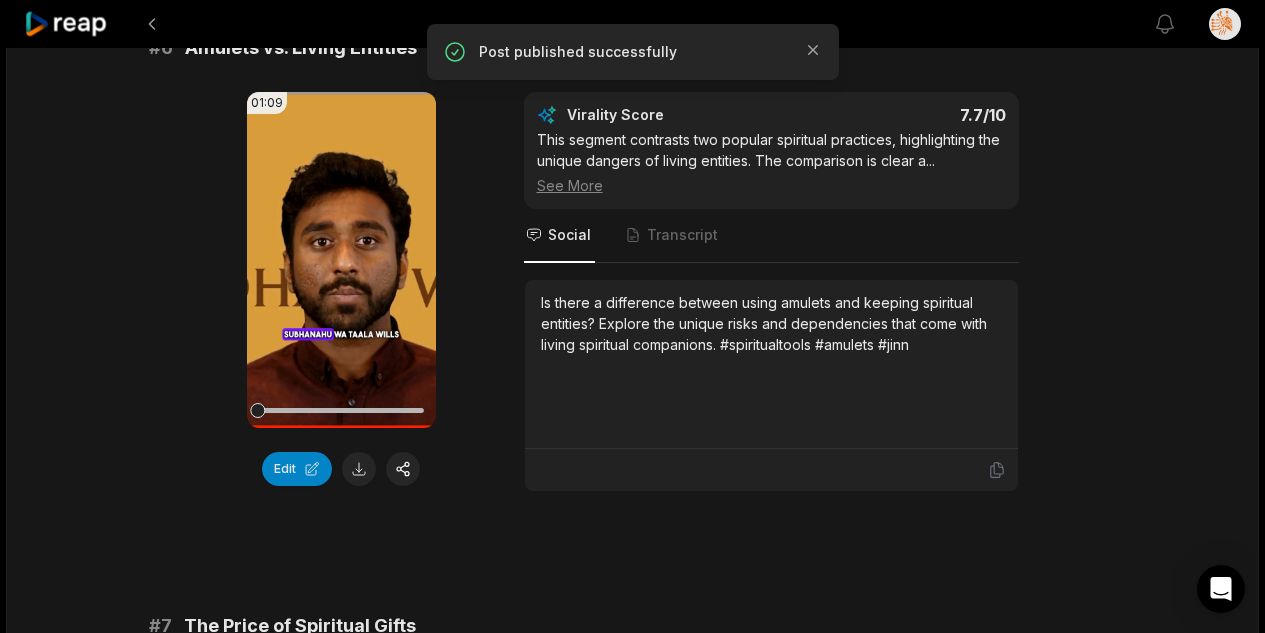 click on "Amulets vs. Living Entities" at bounding box center (301, 48) 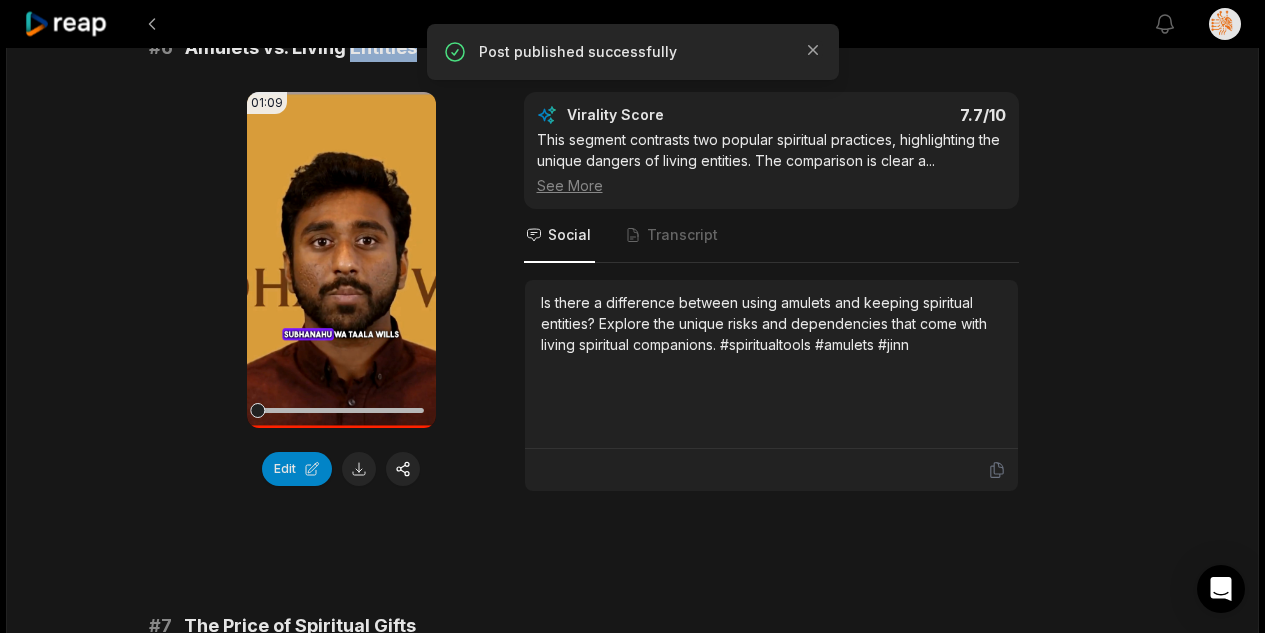 click on "Amulets vs. Living Entities" at bounding box center [301, 48] 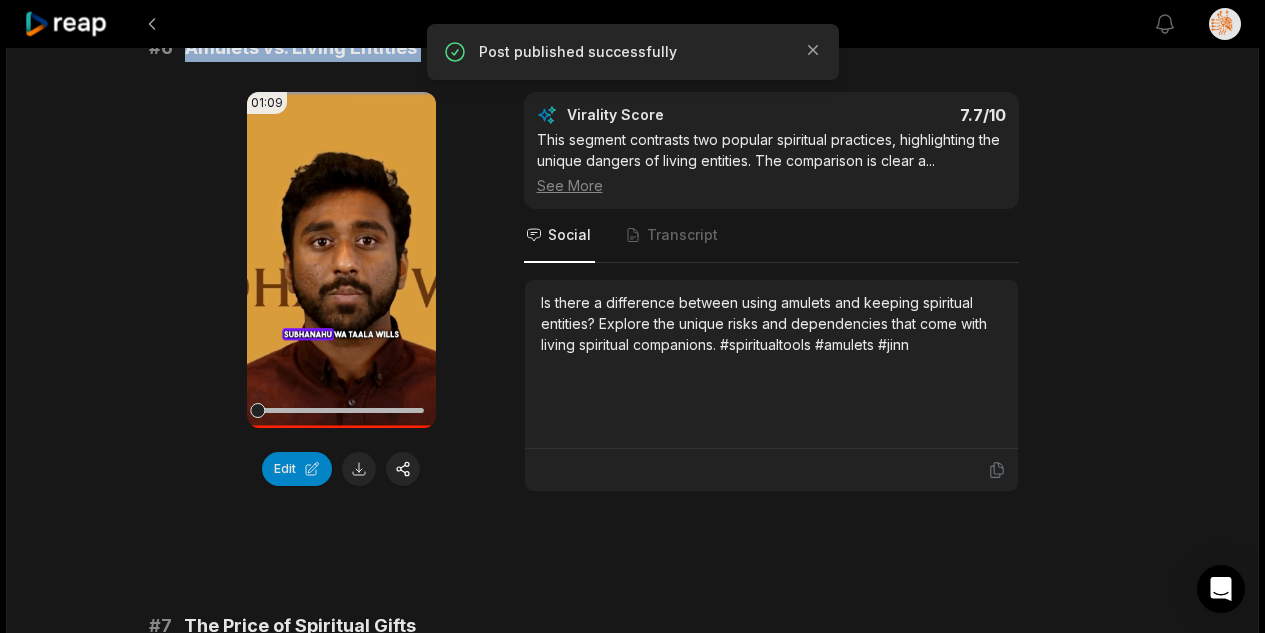 click on "Amulets vs. Living Entities" at bounding box center (301, 48) 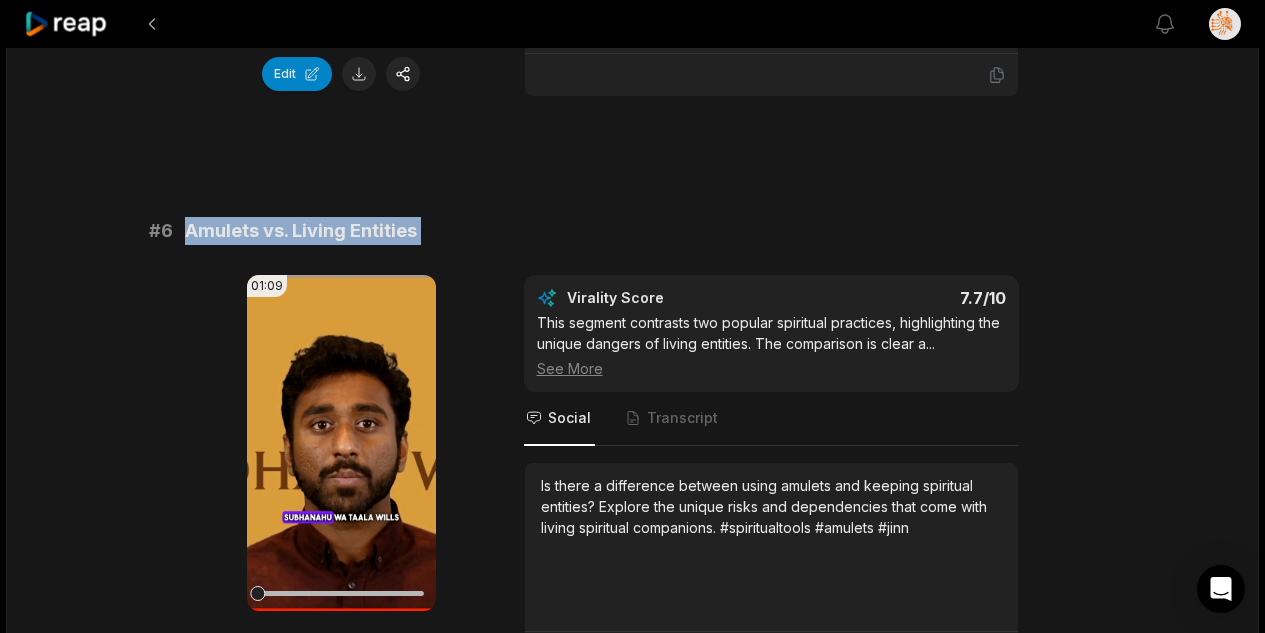 scroll, scrollTop: 0, scrollLeft: 0, axis: both 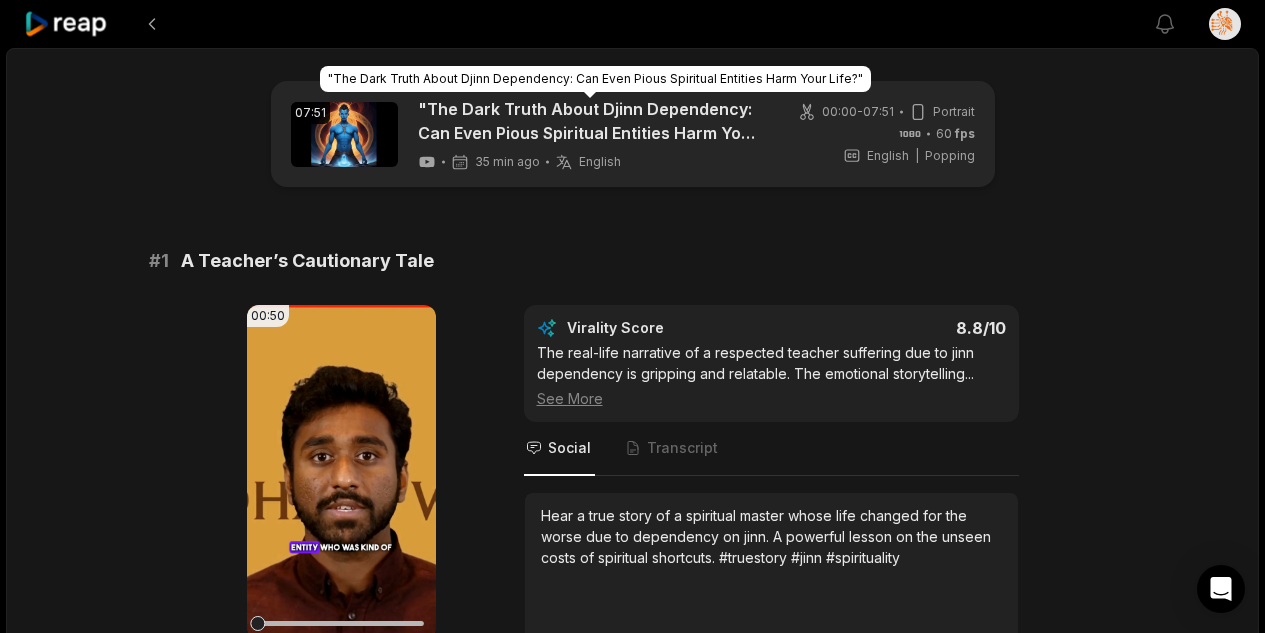 click on ""The Dark Truth About Djinn Dependency: Can Even Pious Spiritual Entities Harm Your Life?"" at bounding box center (595, 79) 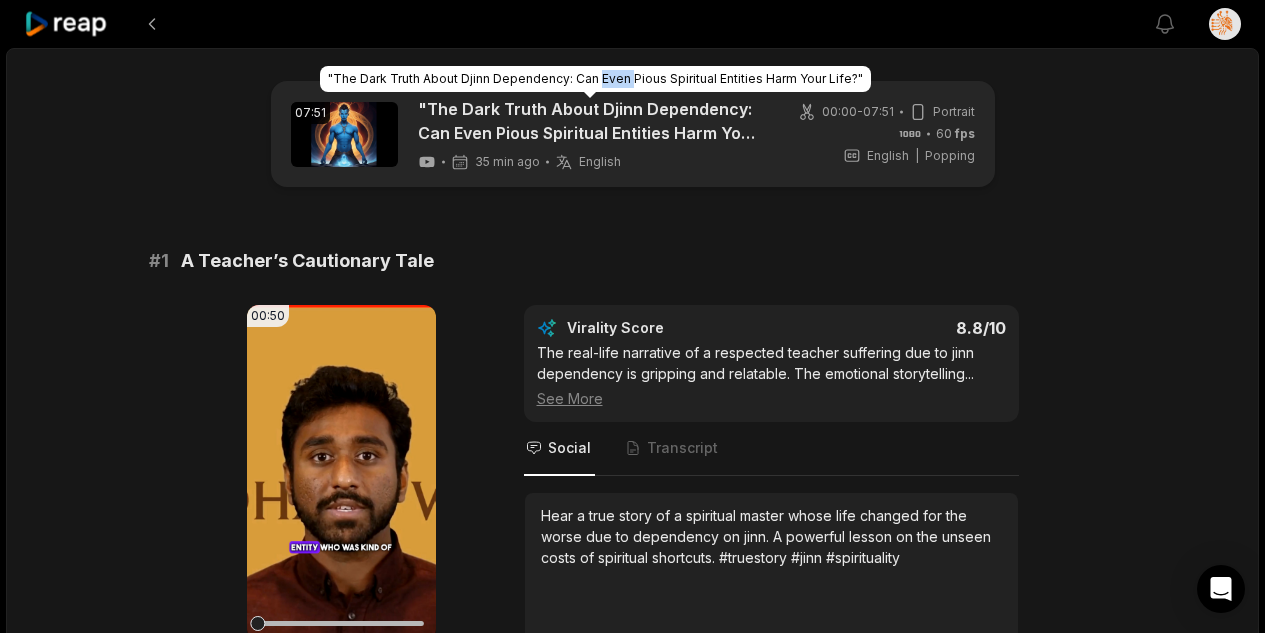 click on ""The Dark Truth About Djinn Dependency: Can Even Pious Spiritual Entities Harm Your Life?"" at bounding box center (595, 79) 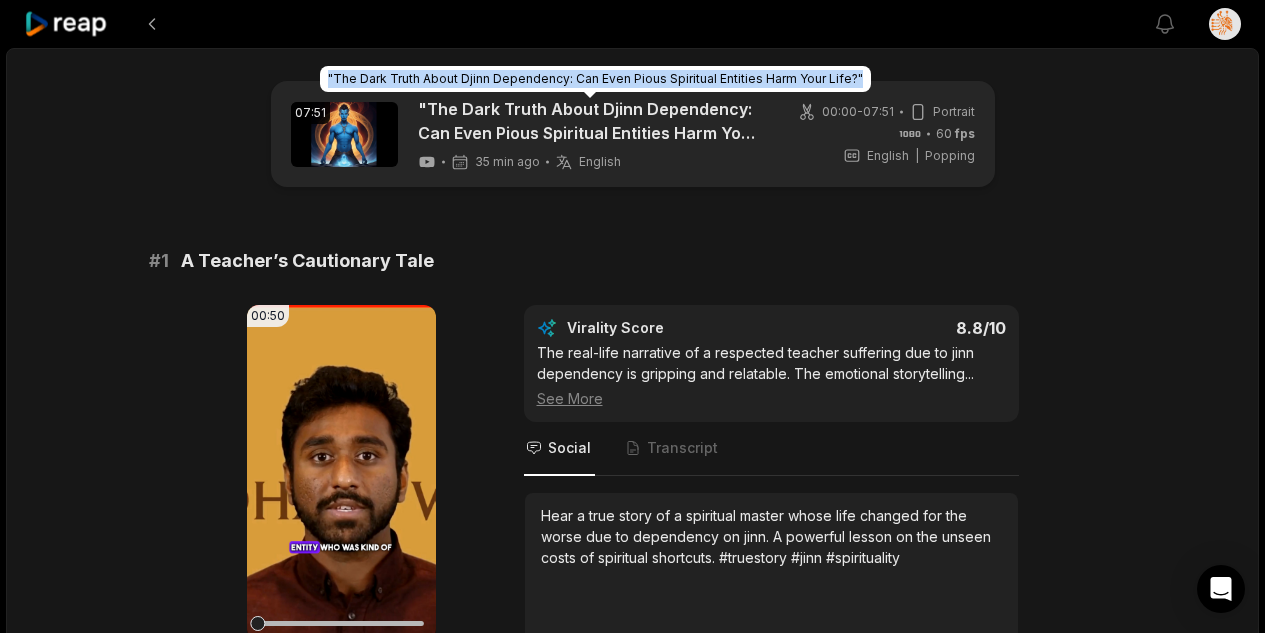 click on ""The Dark Truth About Djinn Dependency: Can Even Pious Spiritual Entities Harm Your Life?"" at bounding box center [595, 79] 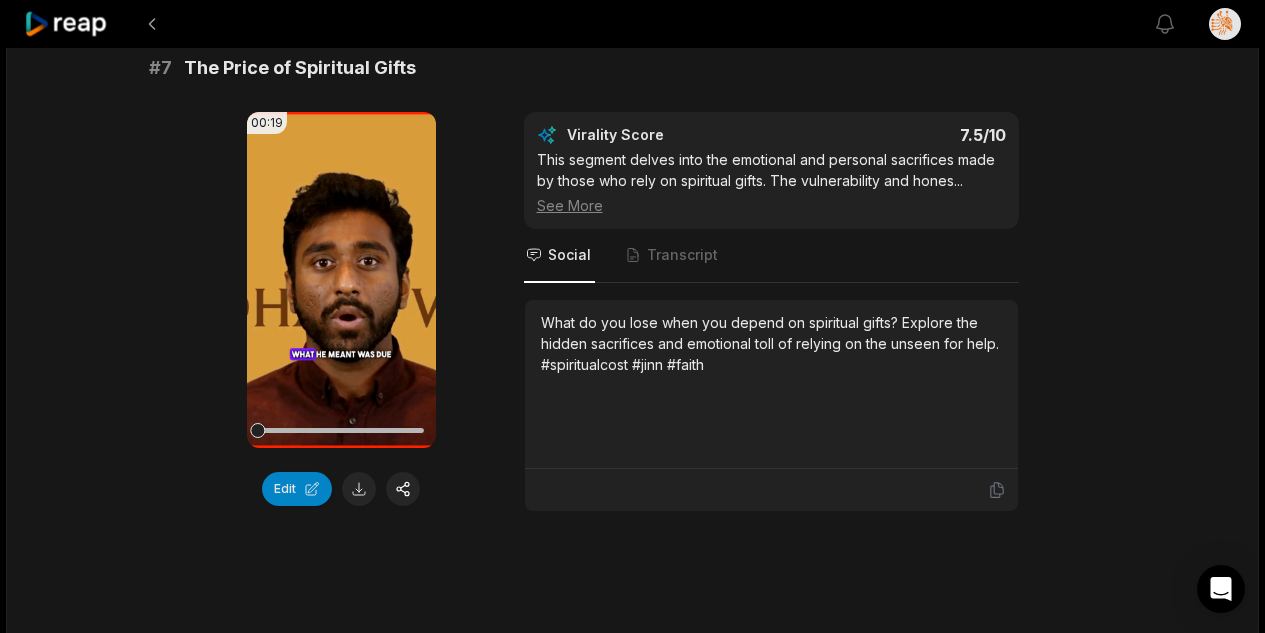 scroll, scrollTop: 3680, scrollLeft: 0, axis: vertical 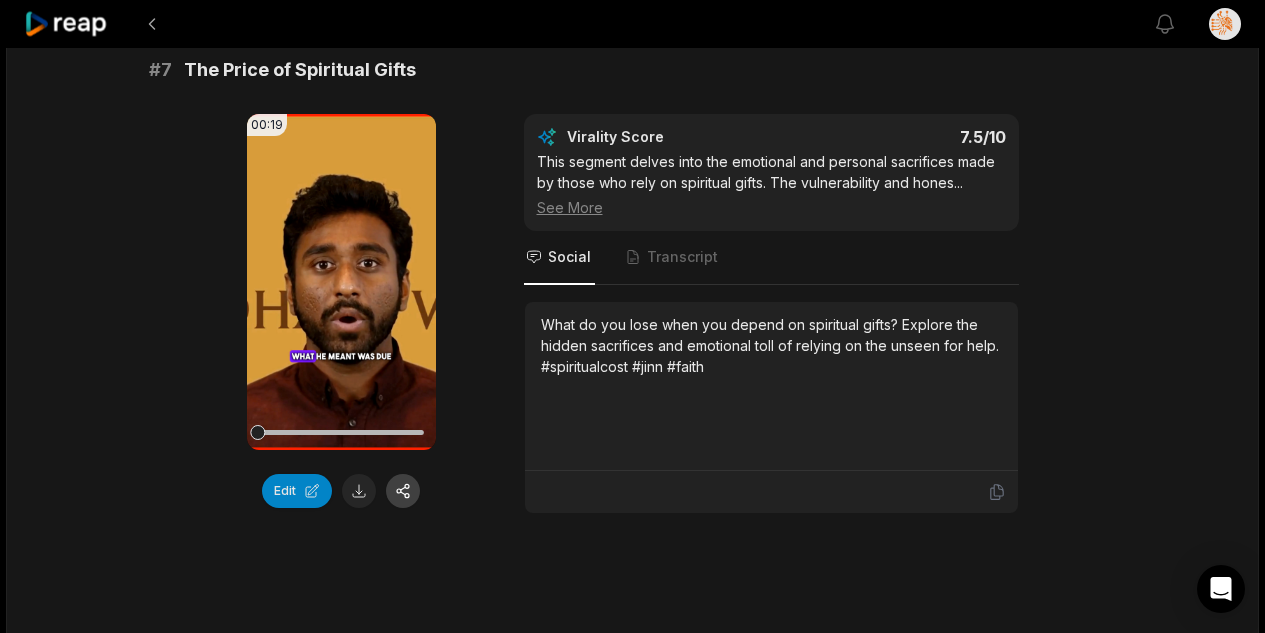 click at bounding box center (403, 491) 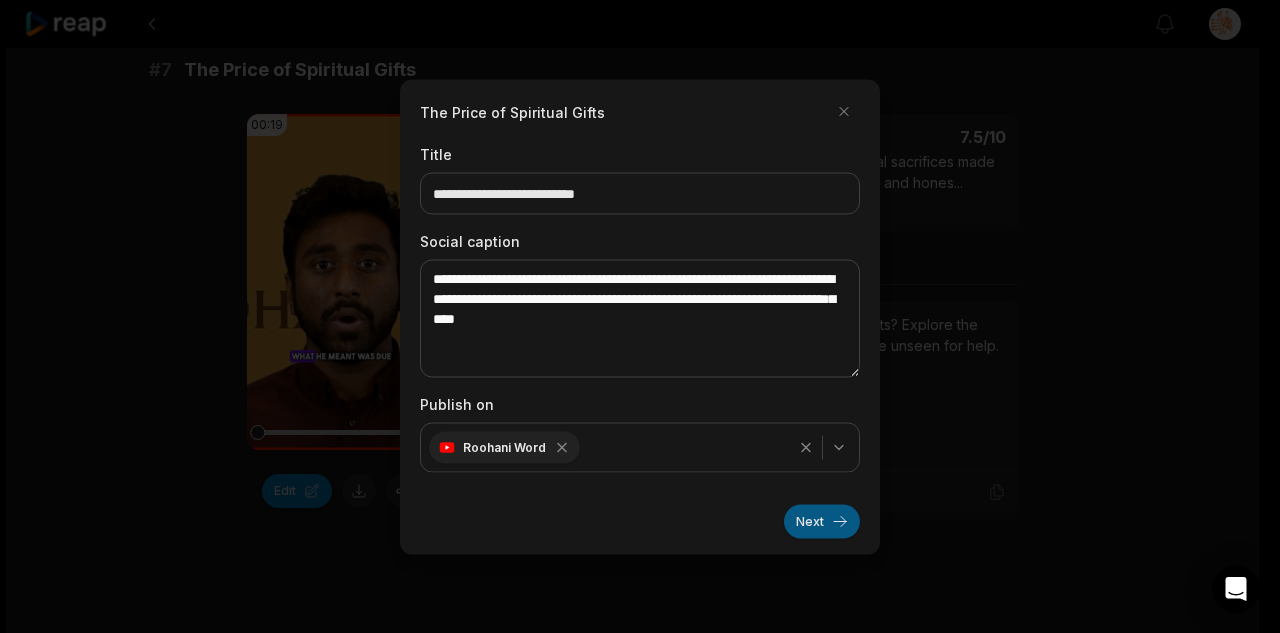 click on "Next" at bounding box center (822, 521) 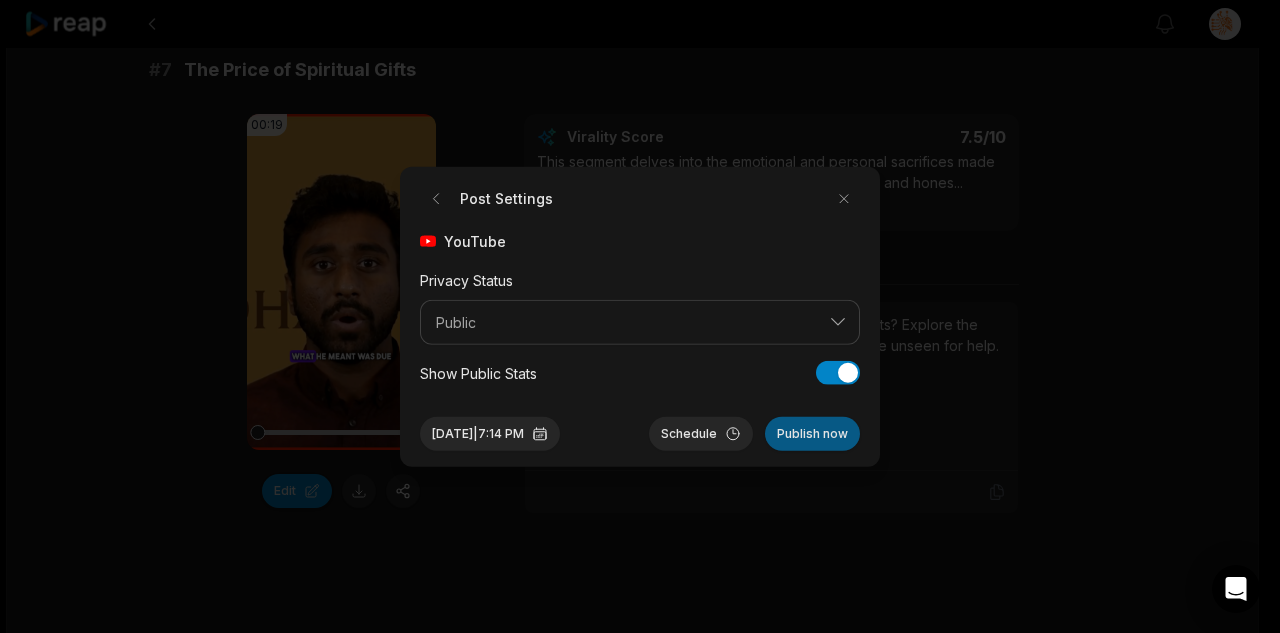 click on "Publish now" at bounding box center [812, 434] 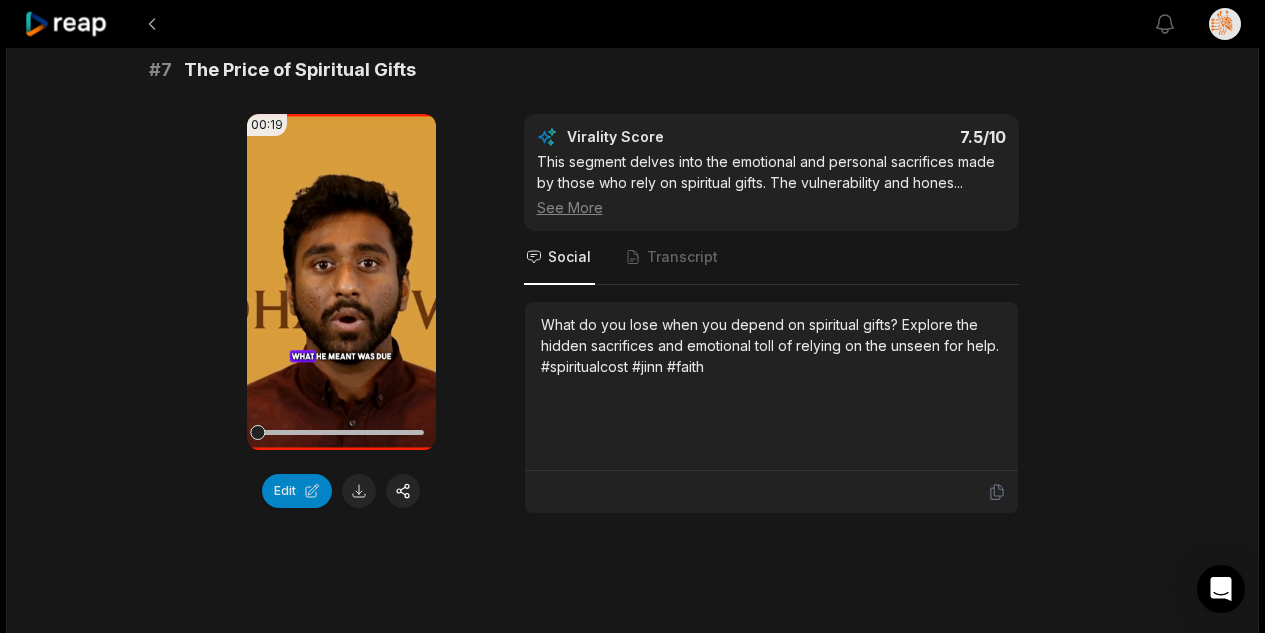 type 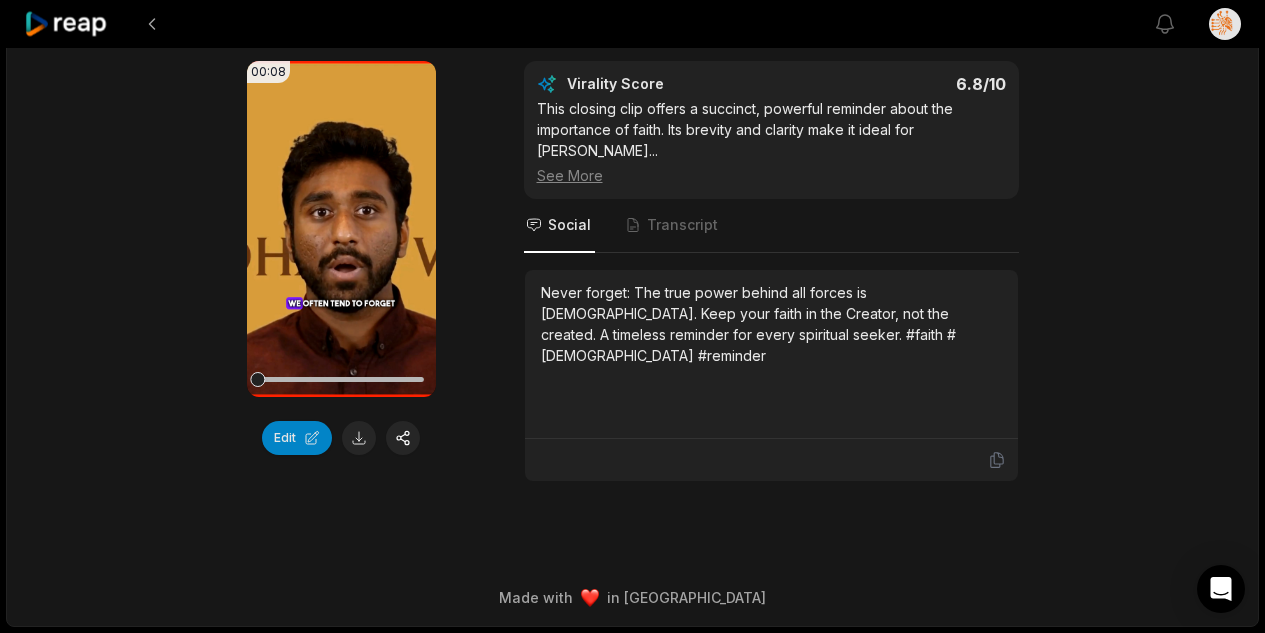 scroll, scrollTop: 4332, scrollLeft: 0, axis: vertical 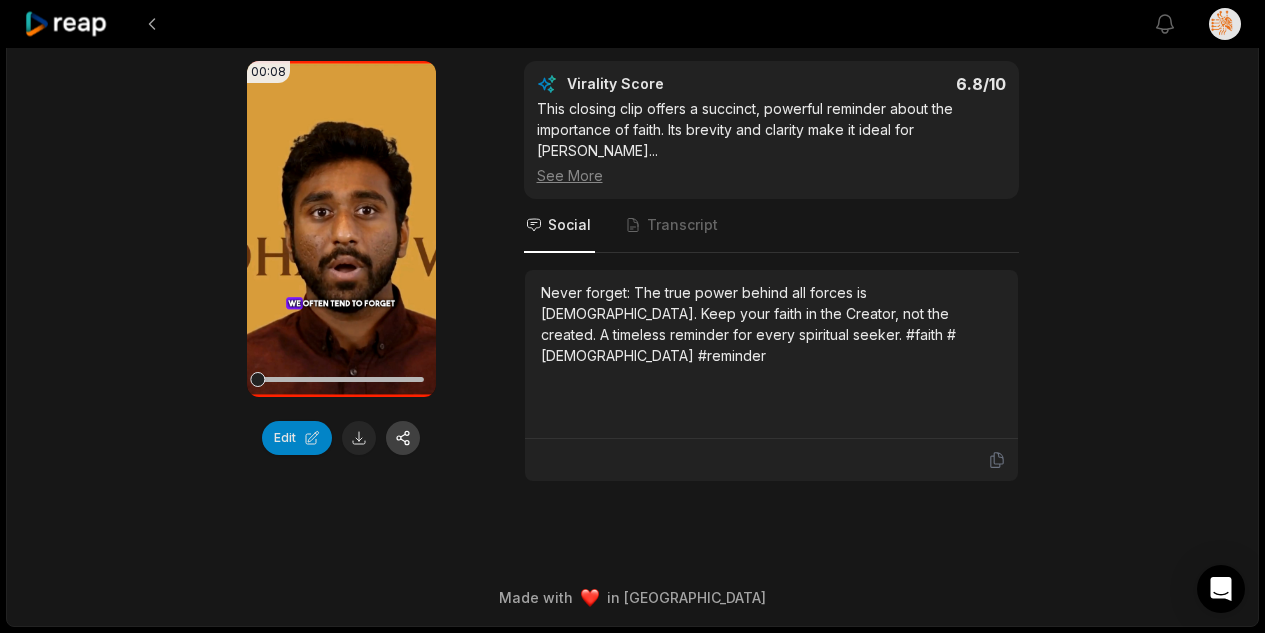 click at bounding box center [403, 438] 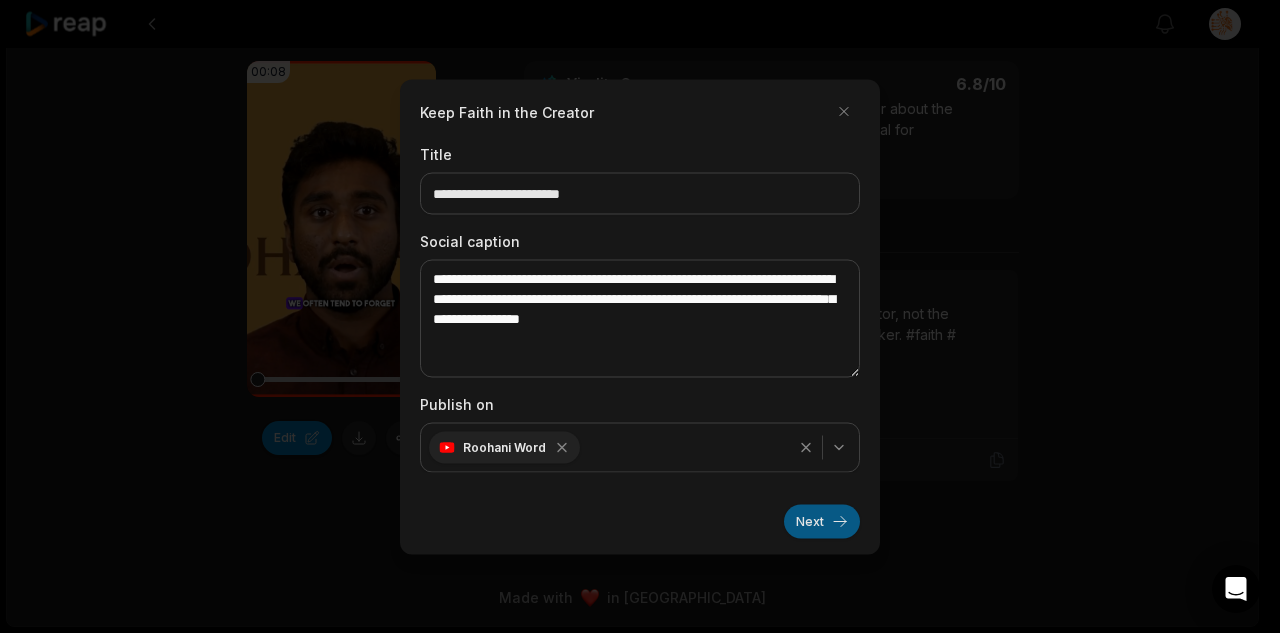 click on "Next" at bounding box center [822, 521] 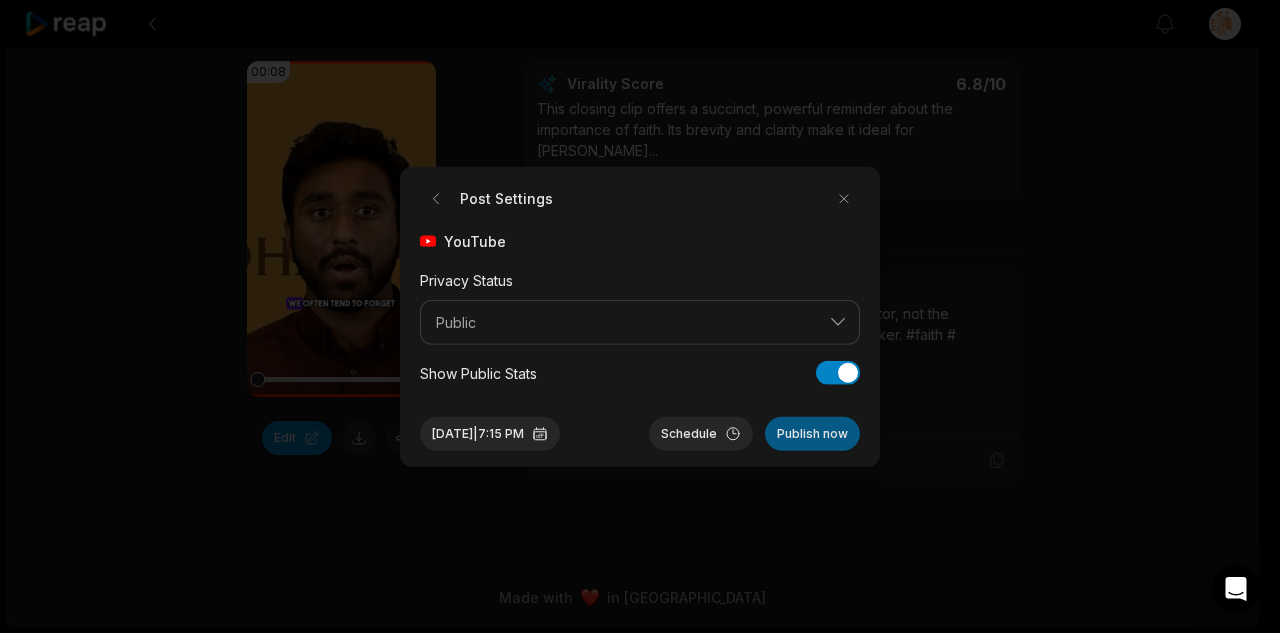 click on "Publish now" at bounding box center (812, 434) 